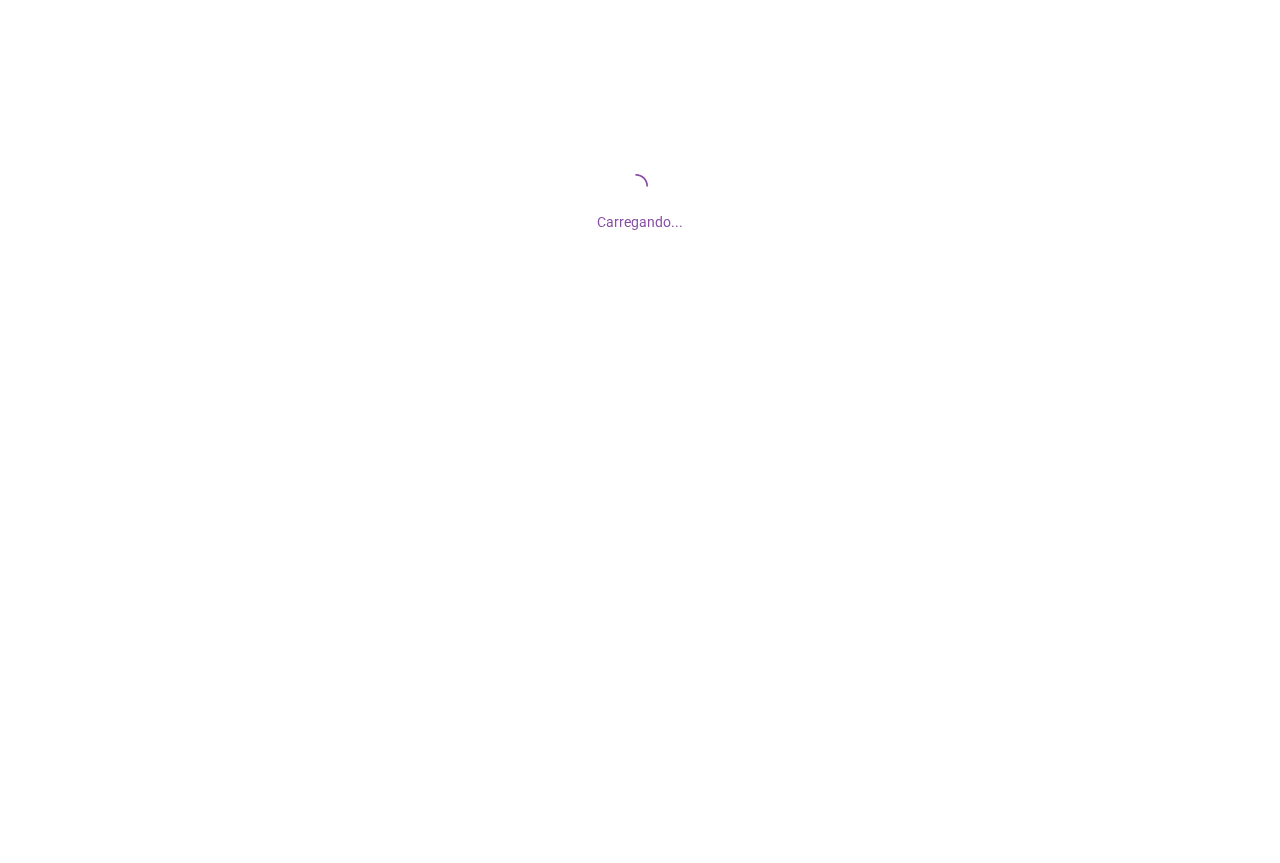 scroll, scrollTop: 0, scrollLeft: 0, axis: both 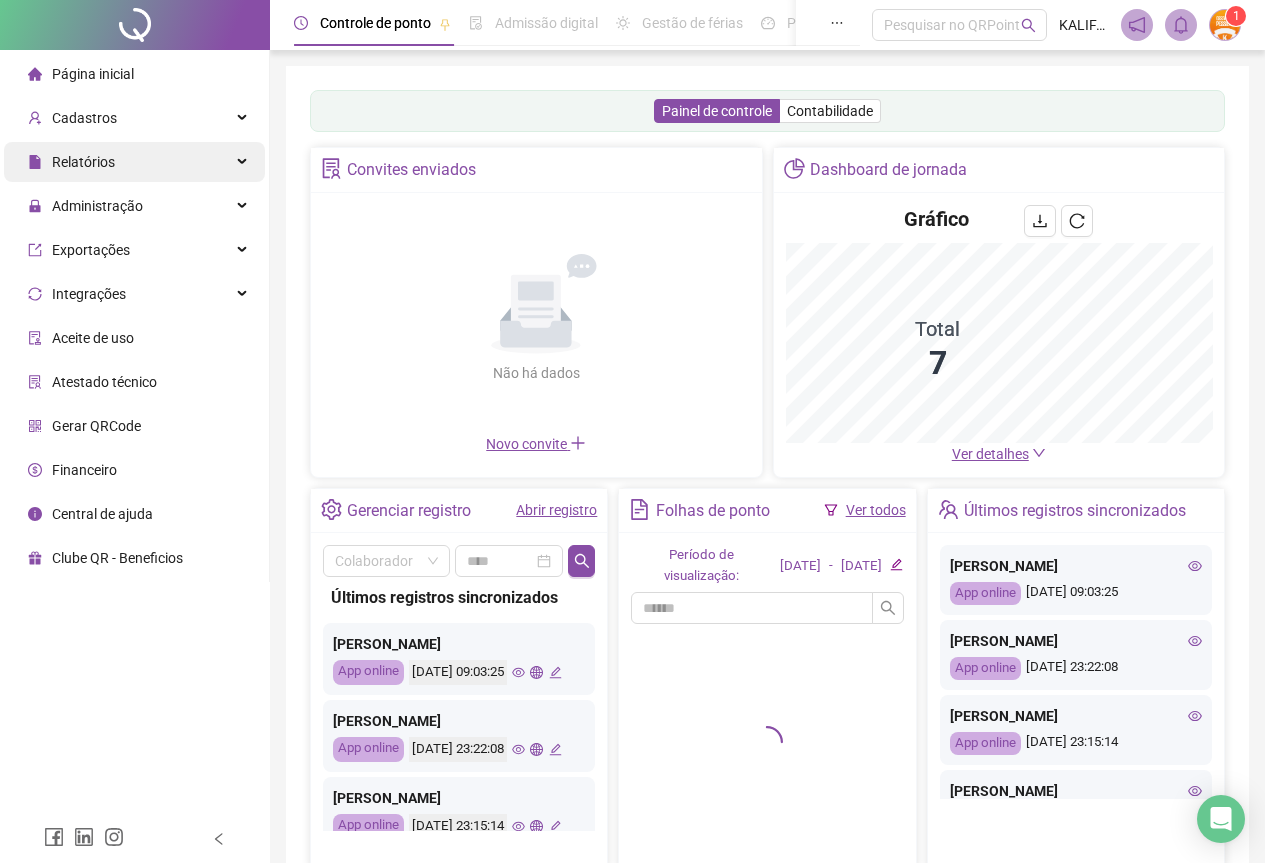 click on "Relatórios" at bounding box center [71, 162] 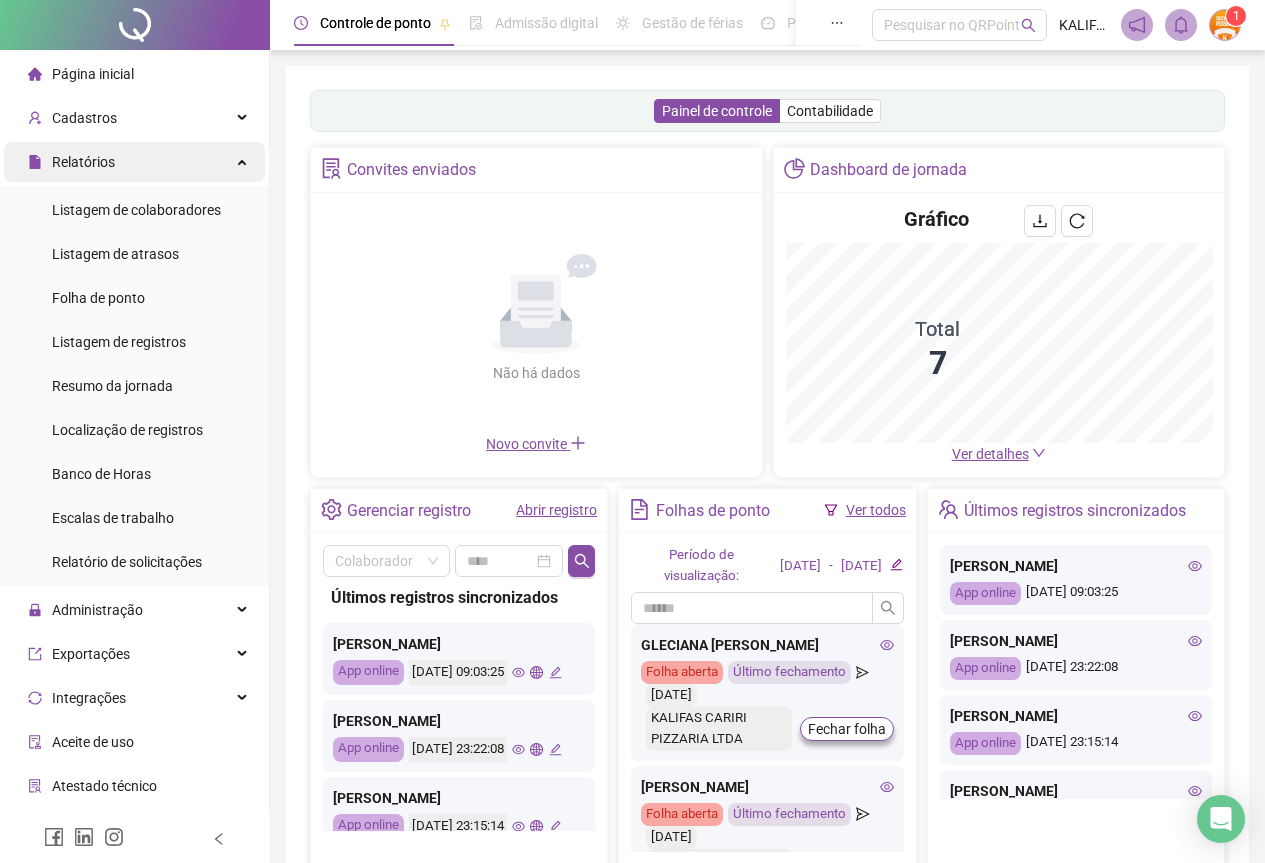 click on "Relatórios" at bounding box center (71, 162) 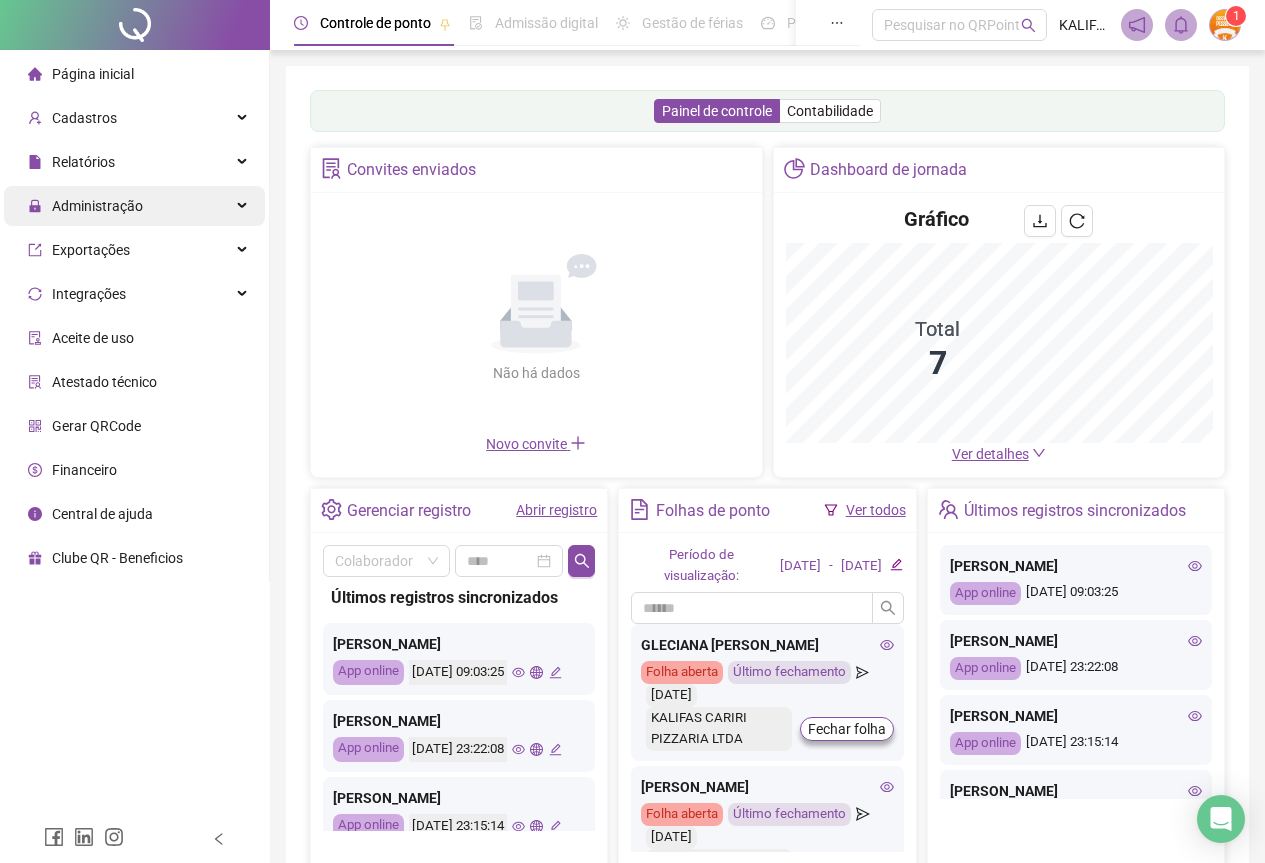 click on "Administração" at bounding box center [97, 206] 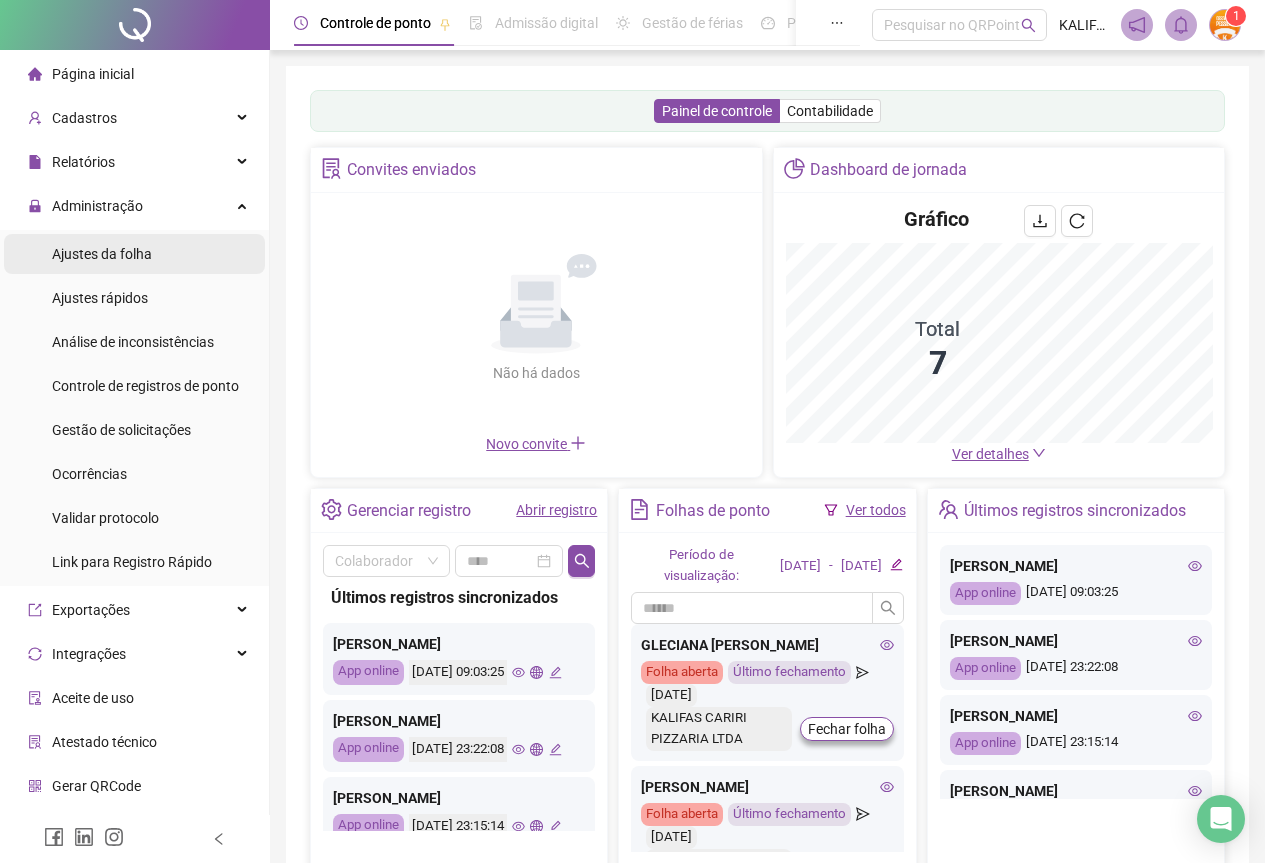 click on "Ajustes da folha" at bounding box center [102, 254] 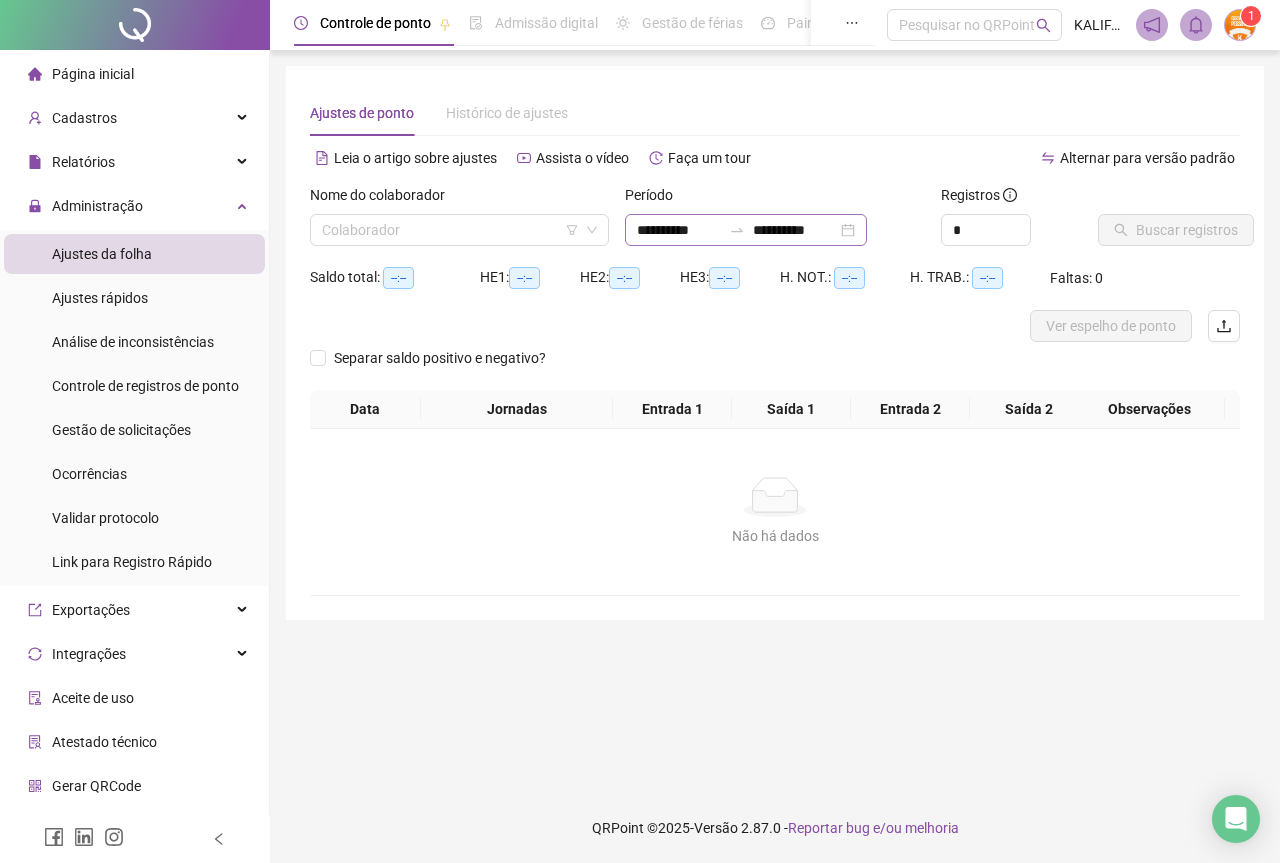 click on "**********" at bounding box center (746, 230) 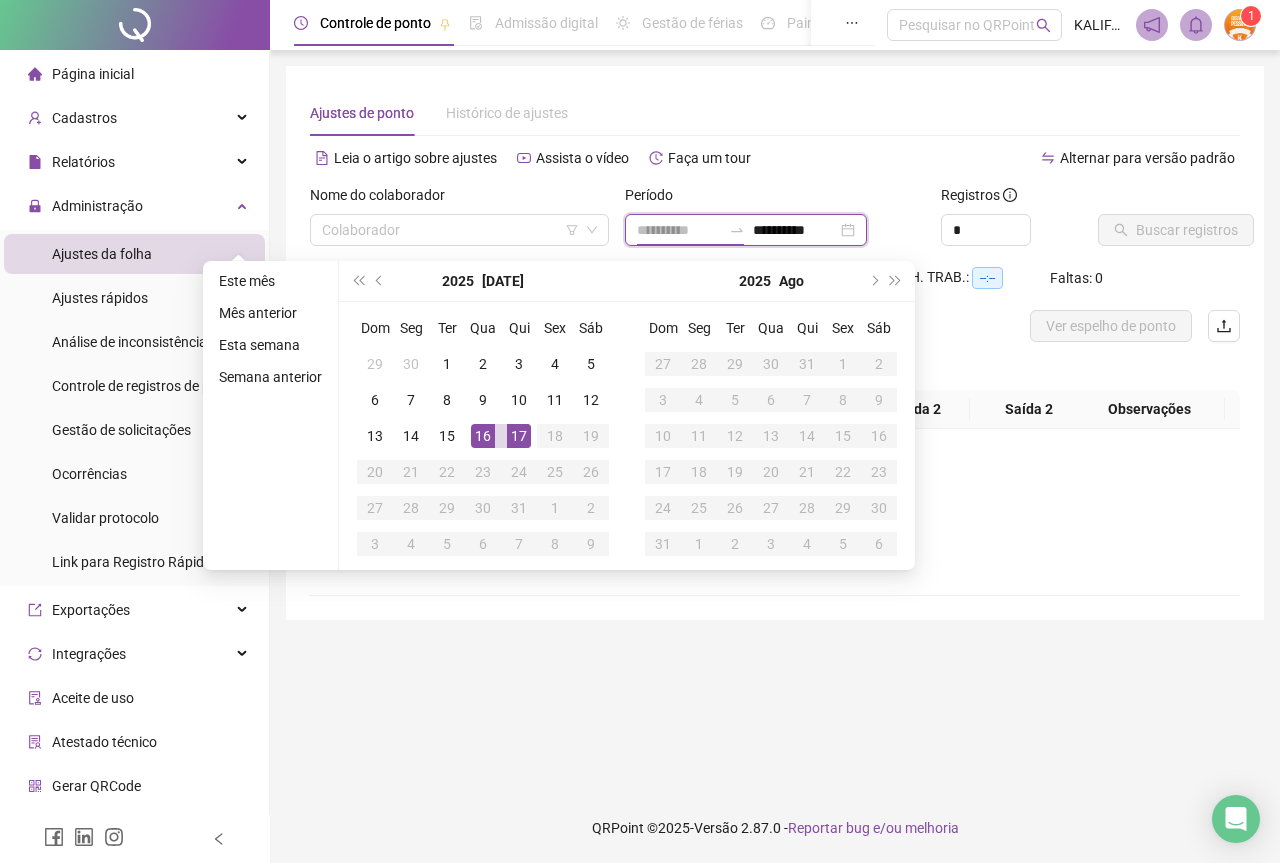 type on "**********" 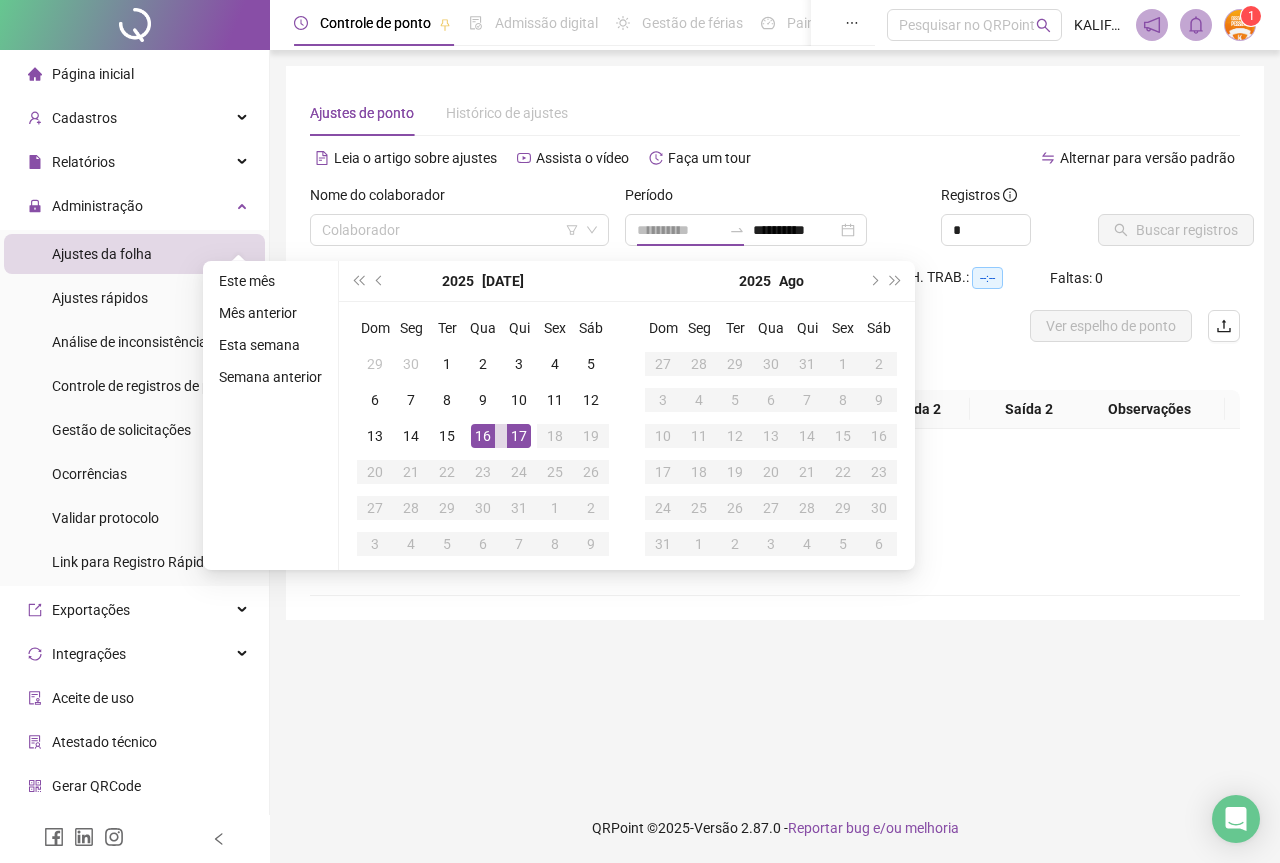 click on "16" at bounding box center [483, 436] 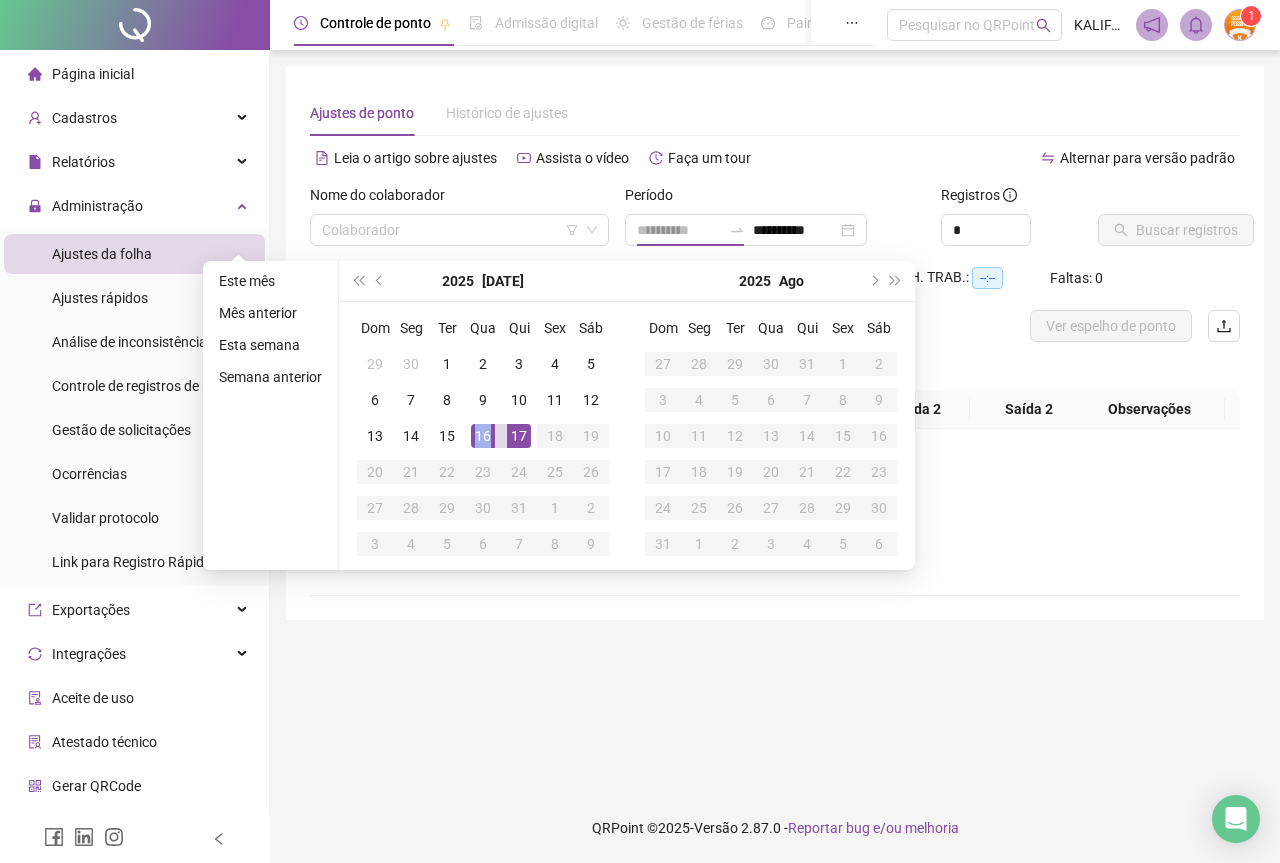 click on "16" at bounding box center (483, 436) 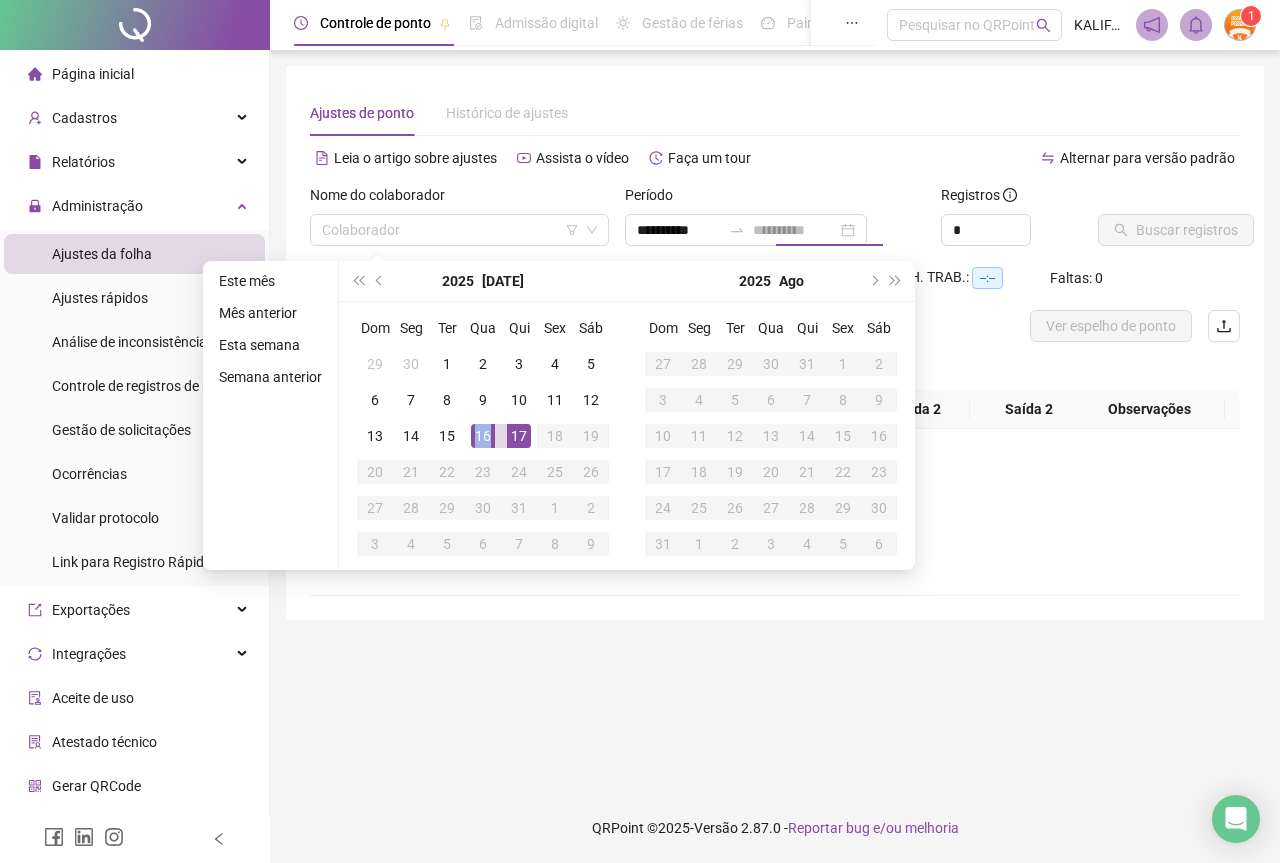 type on "**********" 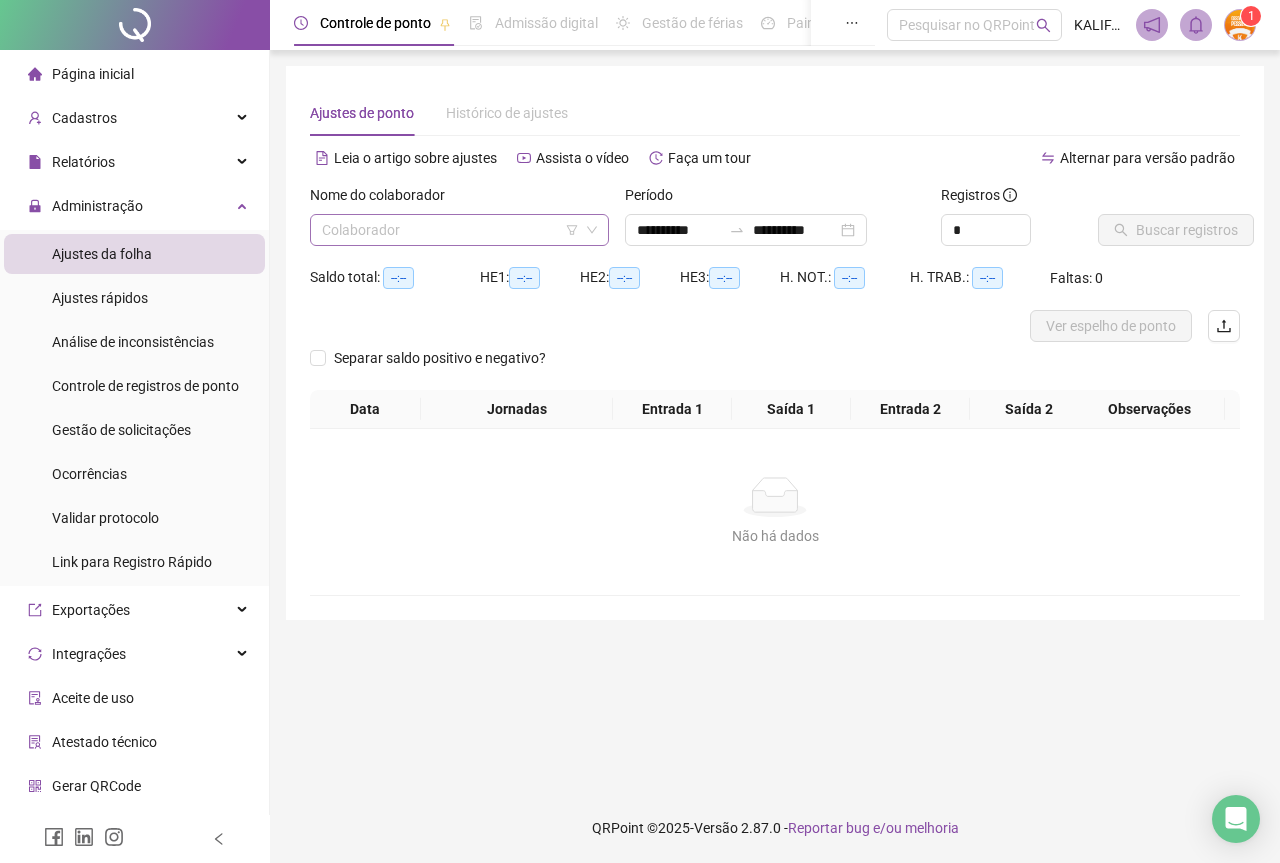 click at bounding box center (453, 230) 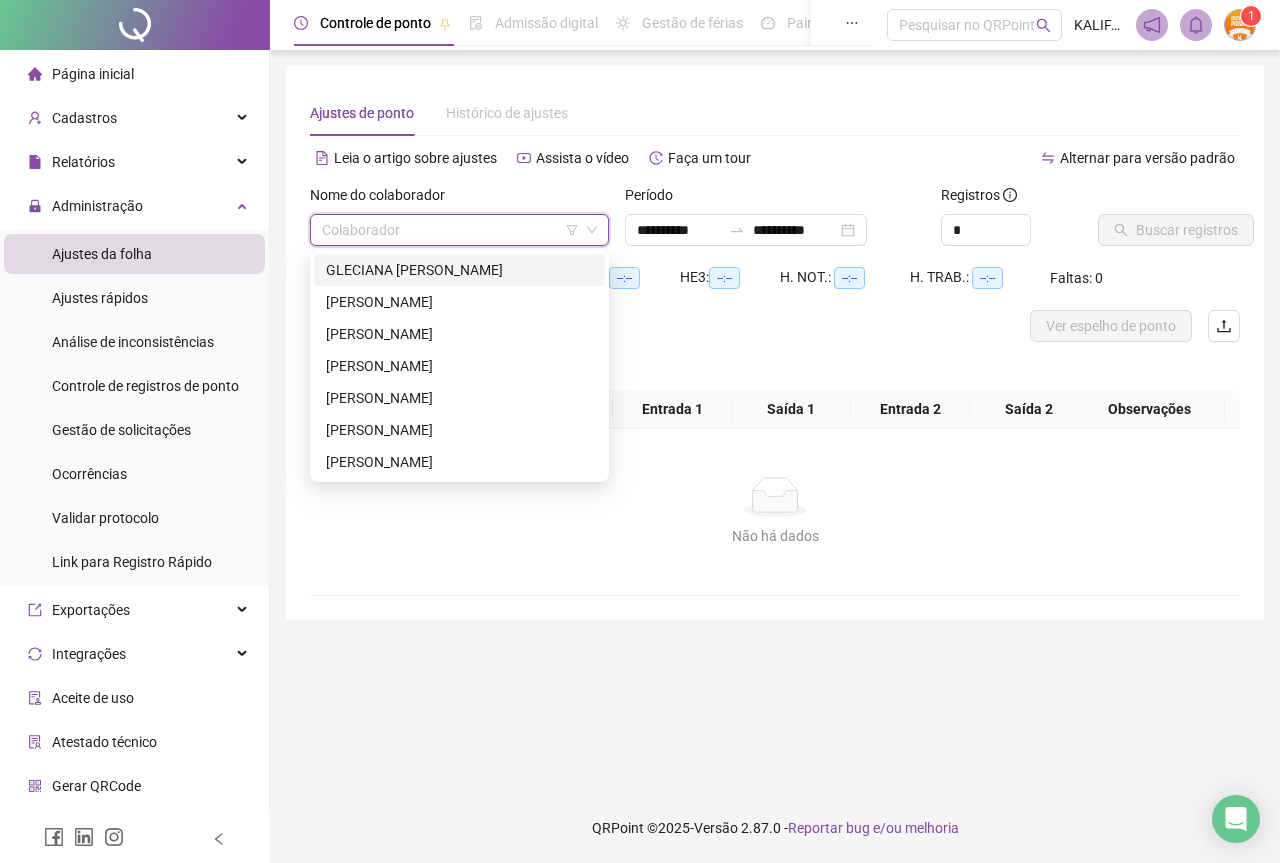 click on "GLECIANA [PERSON_NAME]" at bounding box center [459, 270] 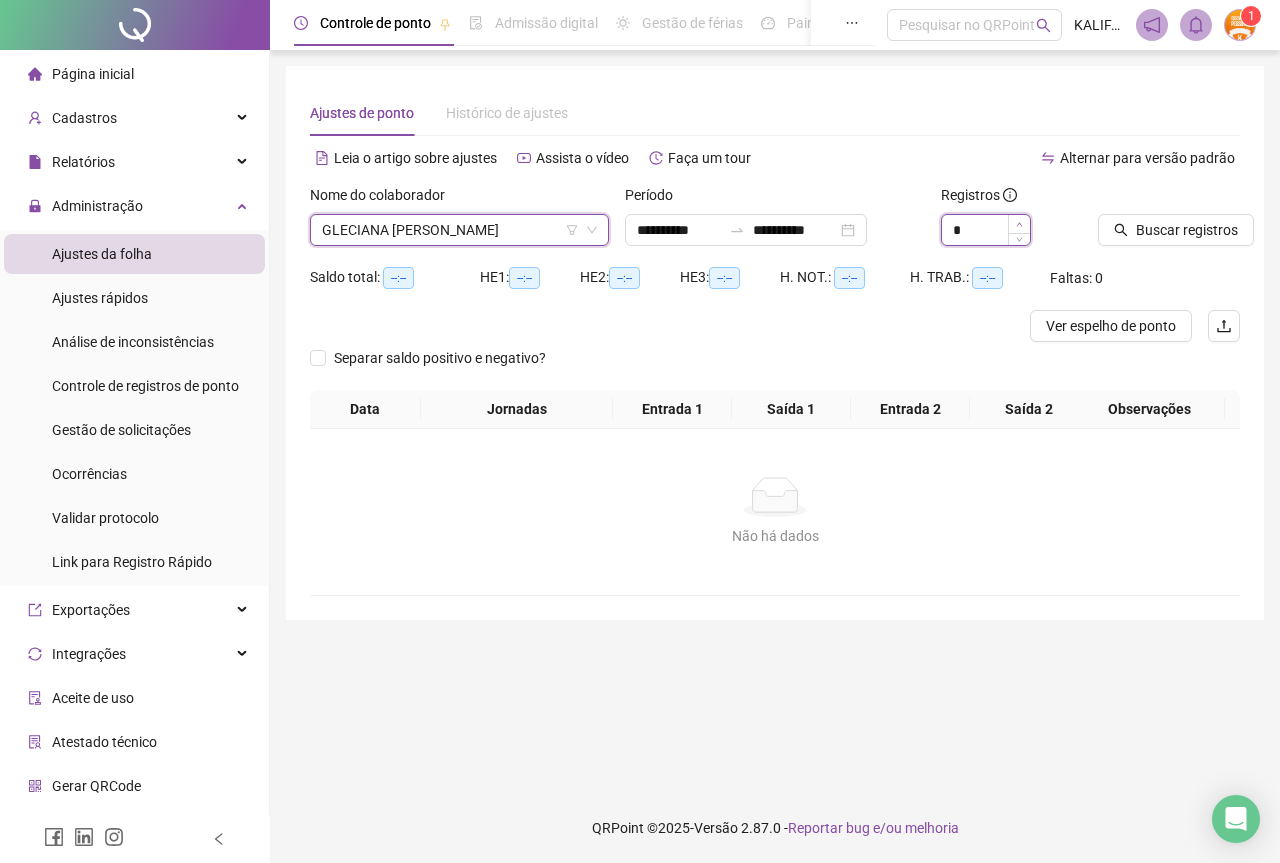 click at bounding box center (1019, 224) 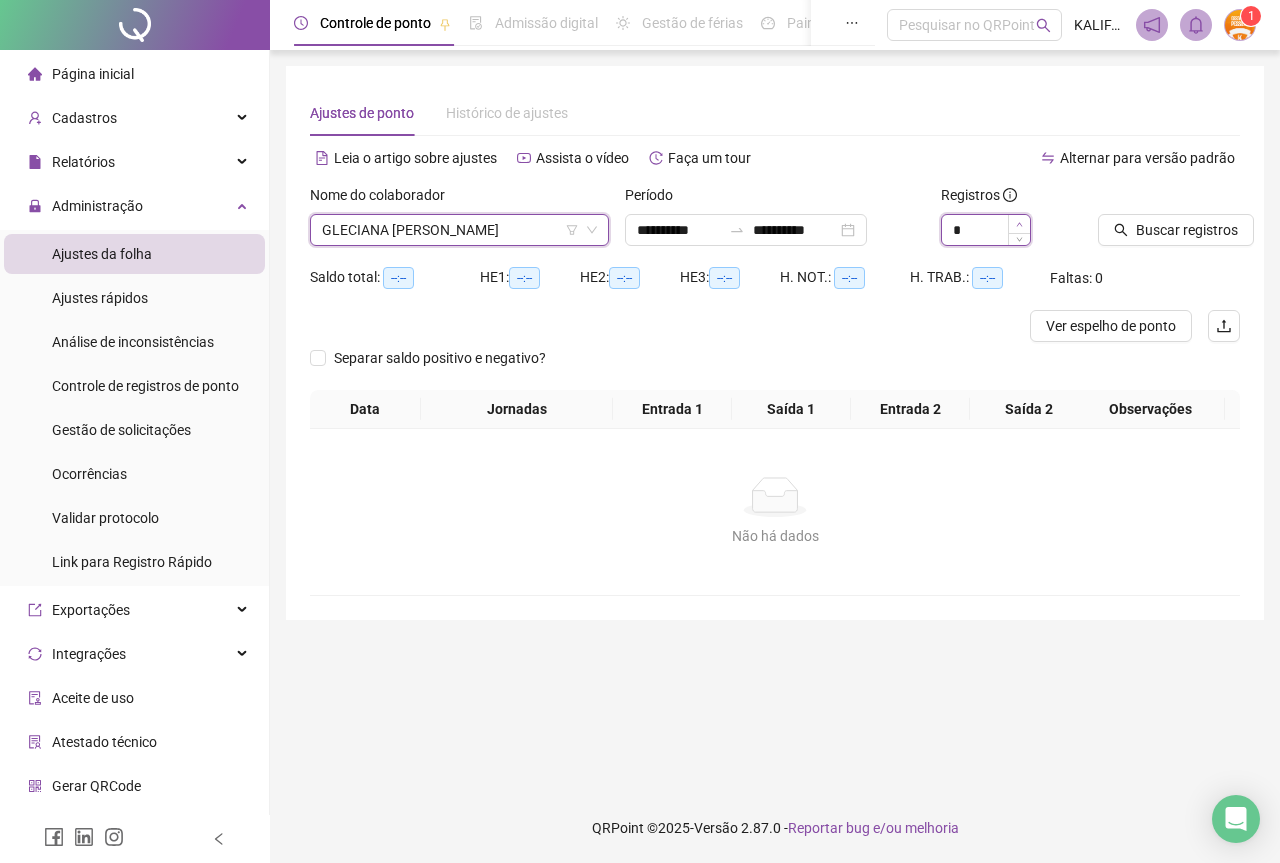 type on "*" 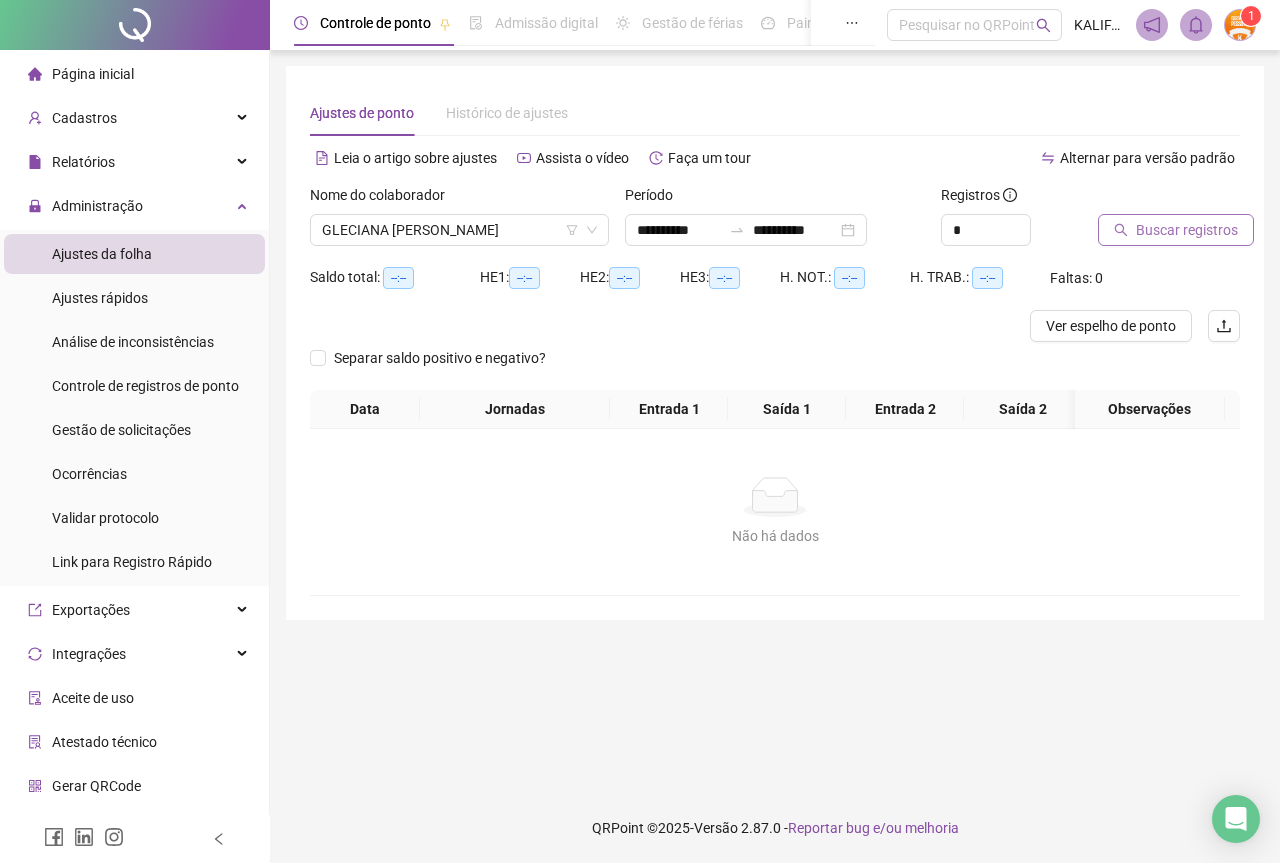 click on "Buscar registros" at bounding box center [1187, 230] 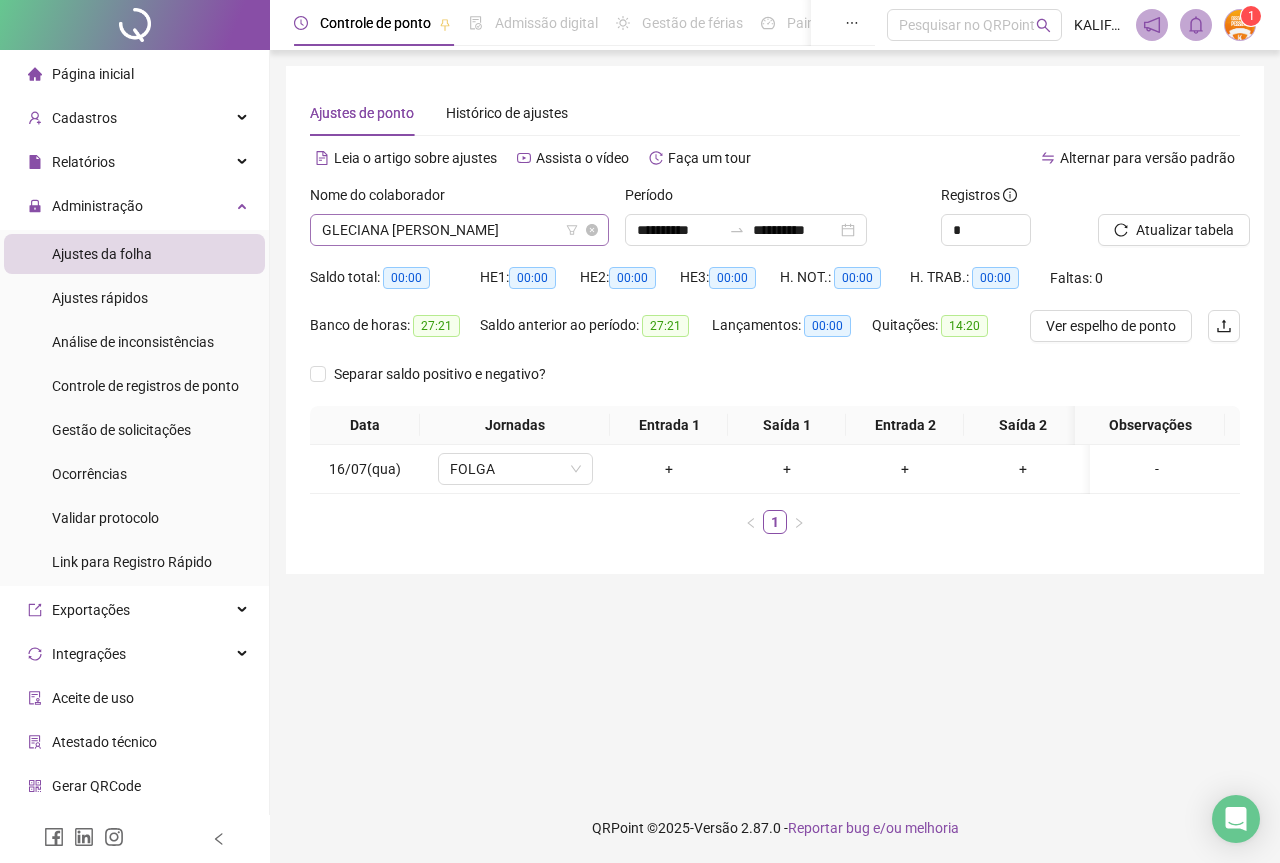 click on "GLECIANA [PERSON_NAME]" at bounding box center [459, 230] 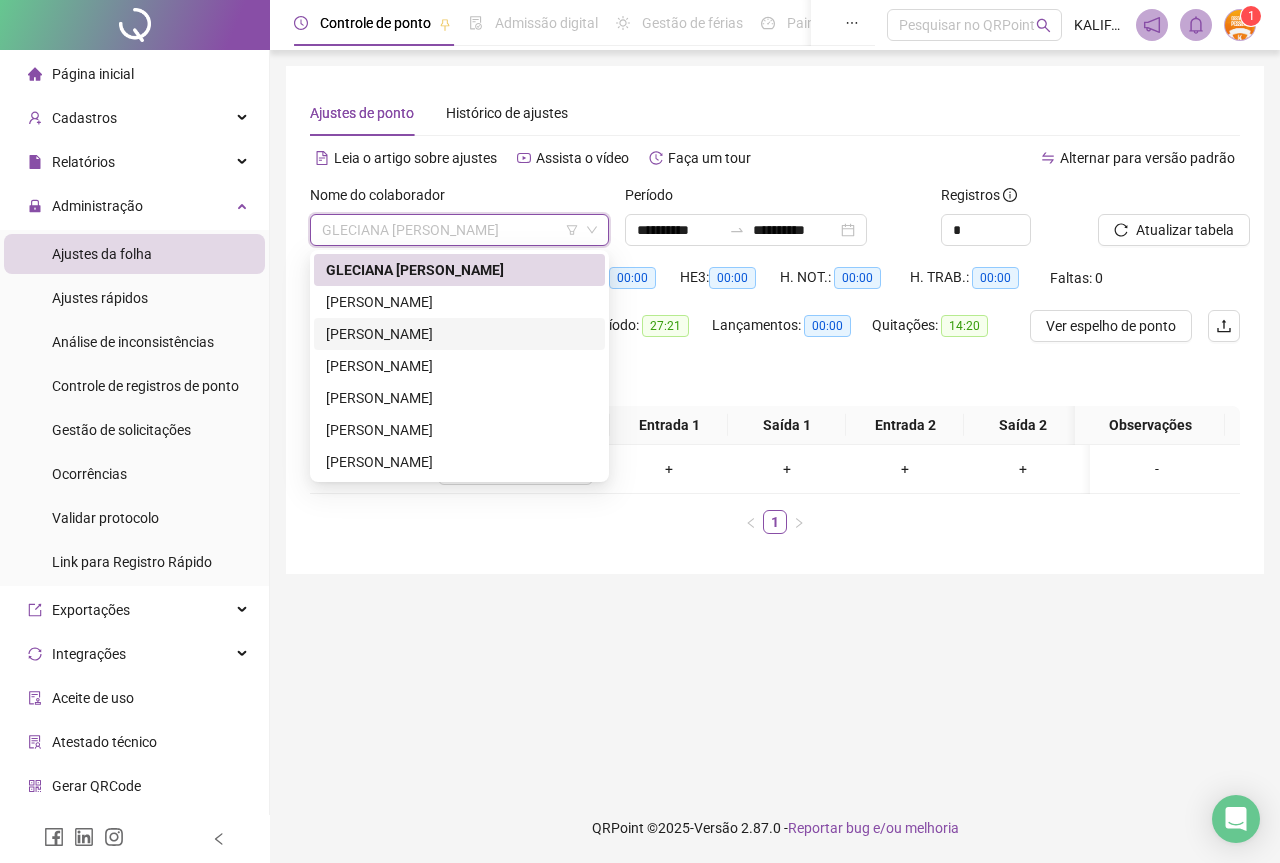 click on "[PERSON_NAME]" at bounding box center (459, 334) 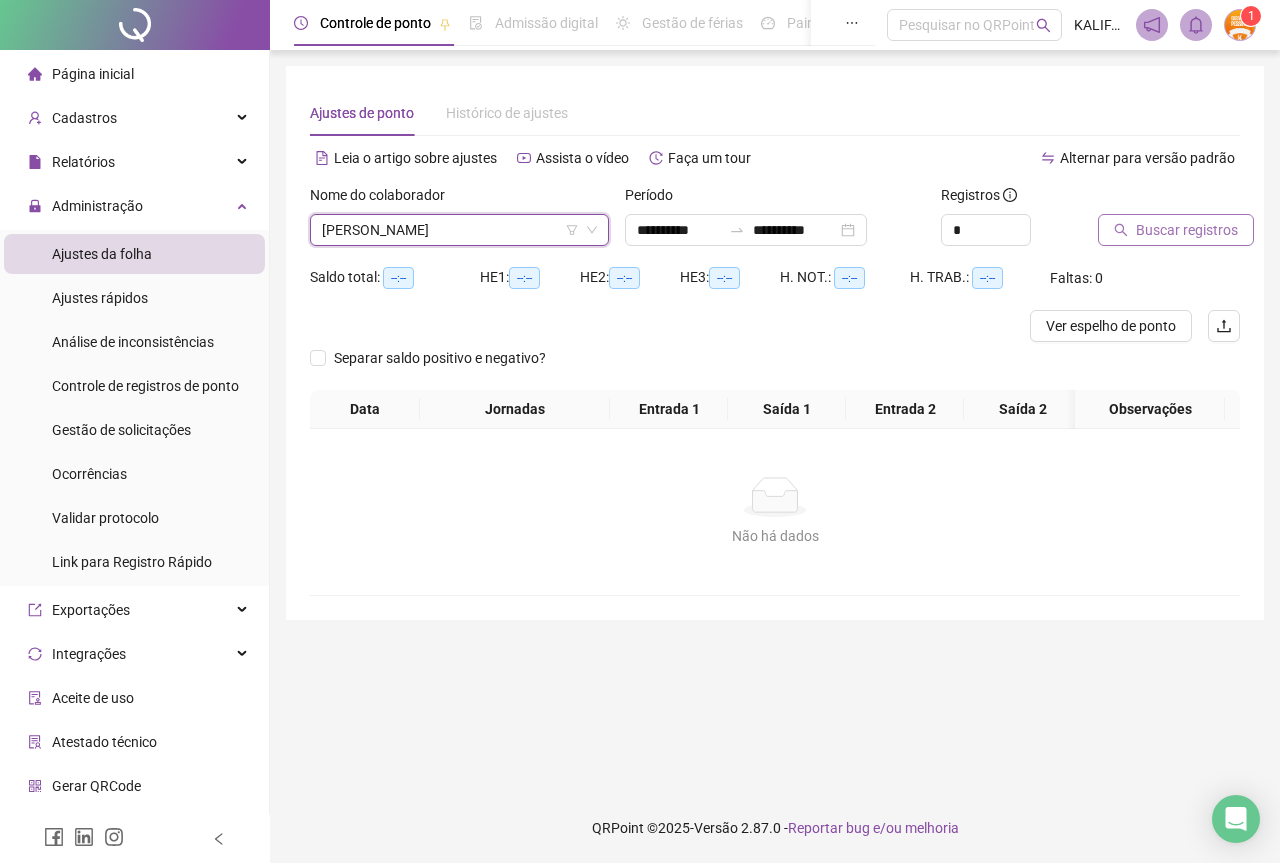 click on "Buscar registros" at bounding box center (1187, 230) 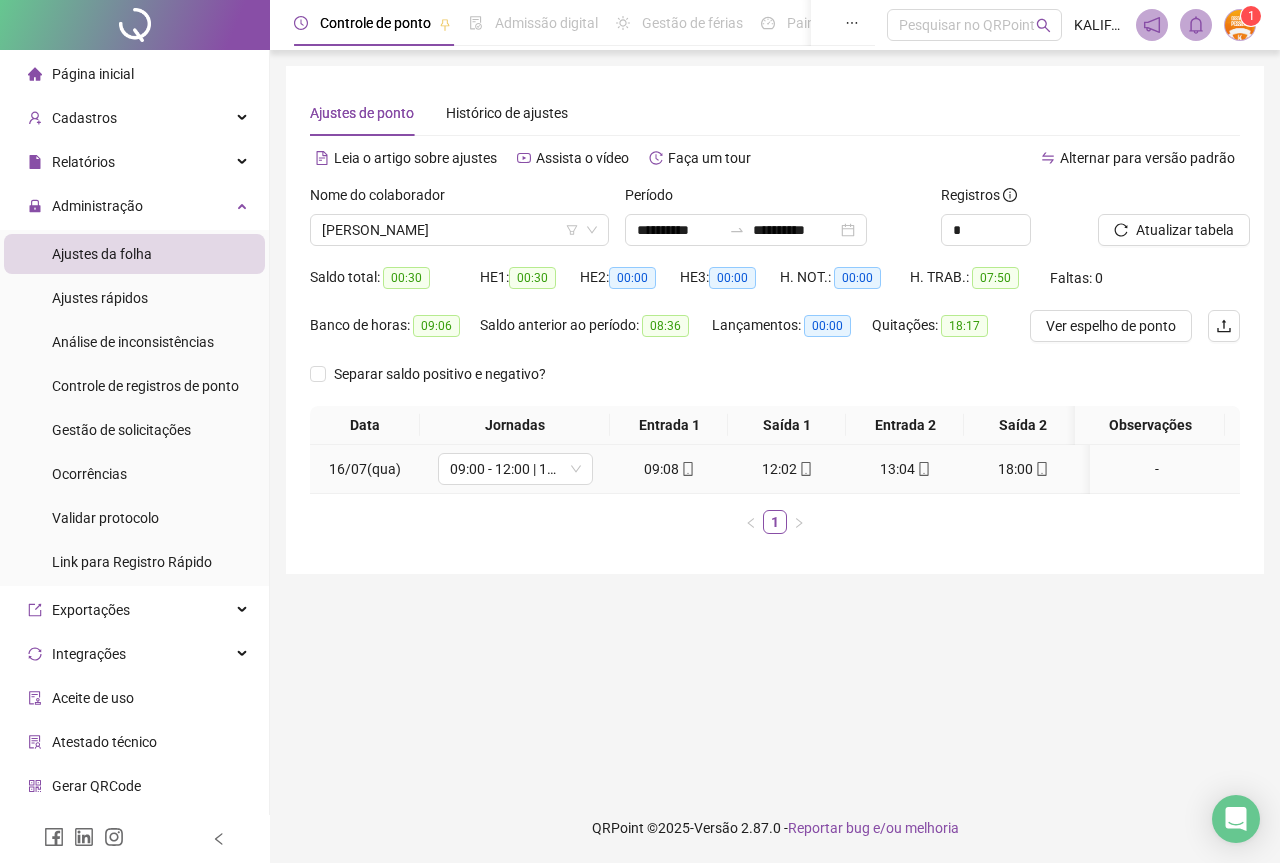 click on "18:00" at bounding box center (1023, 469) 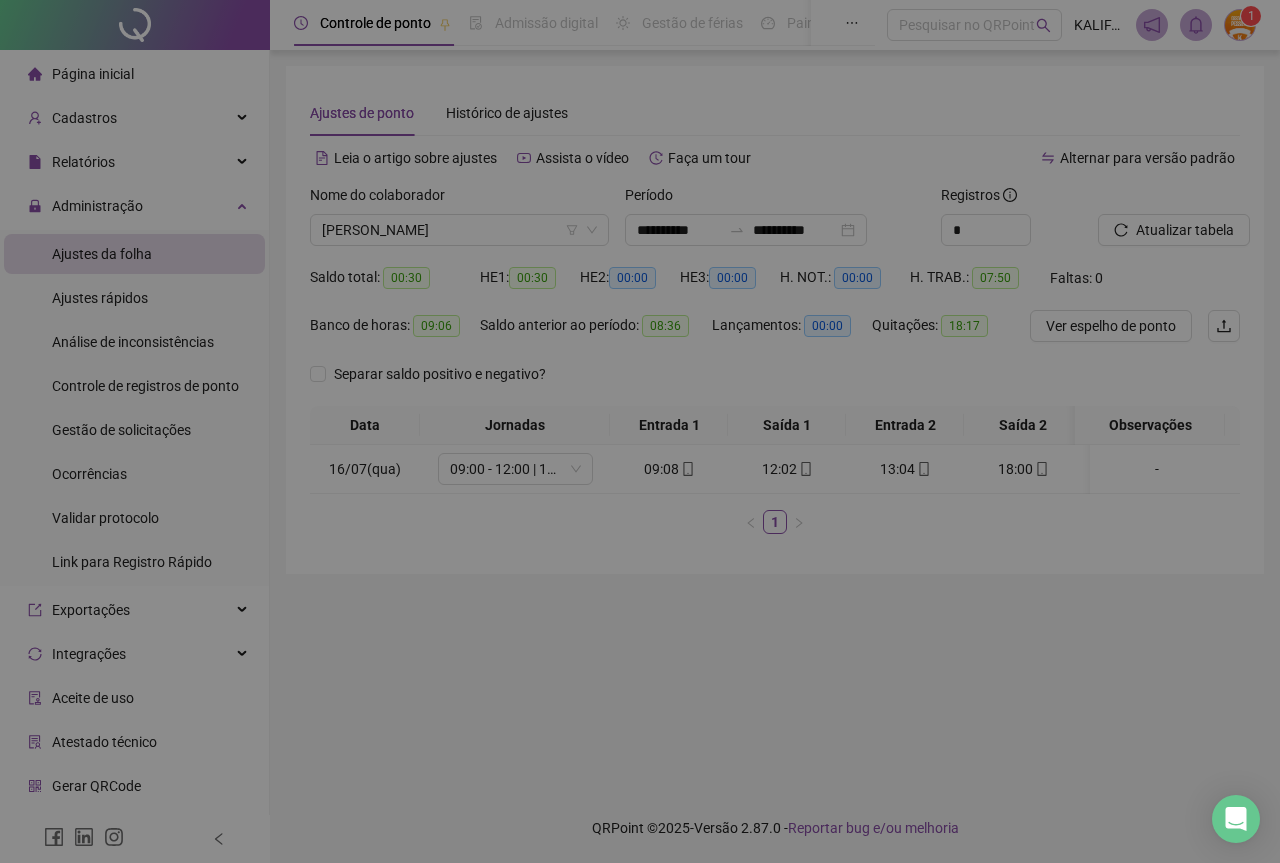 type on "**********" 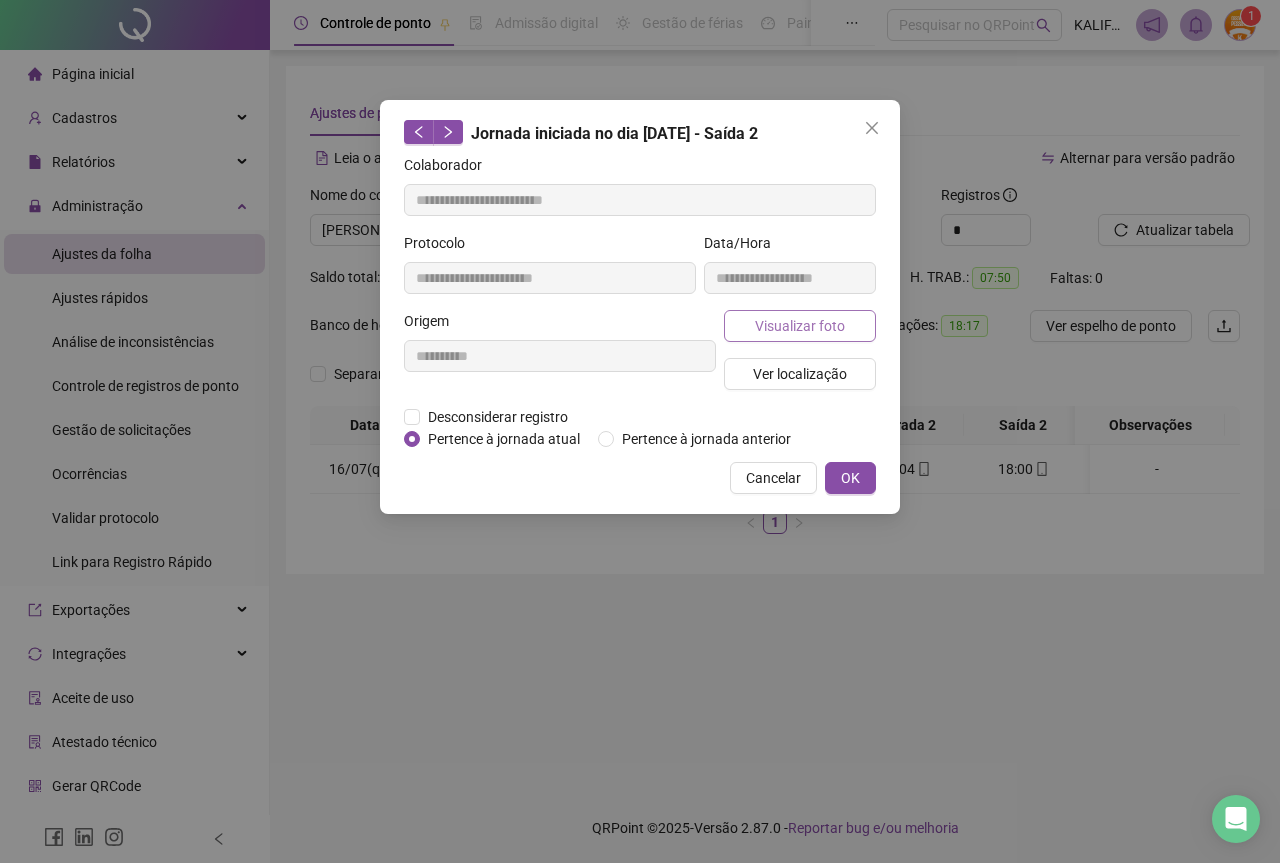 click on "Visualizar foto" at bounding box center [800, 326] 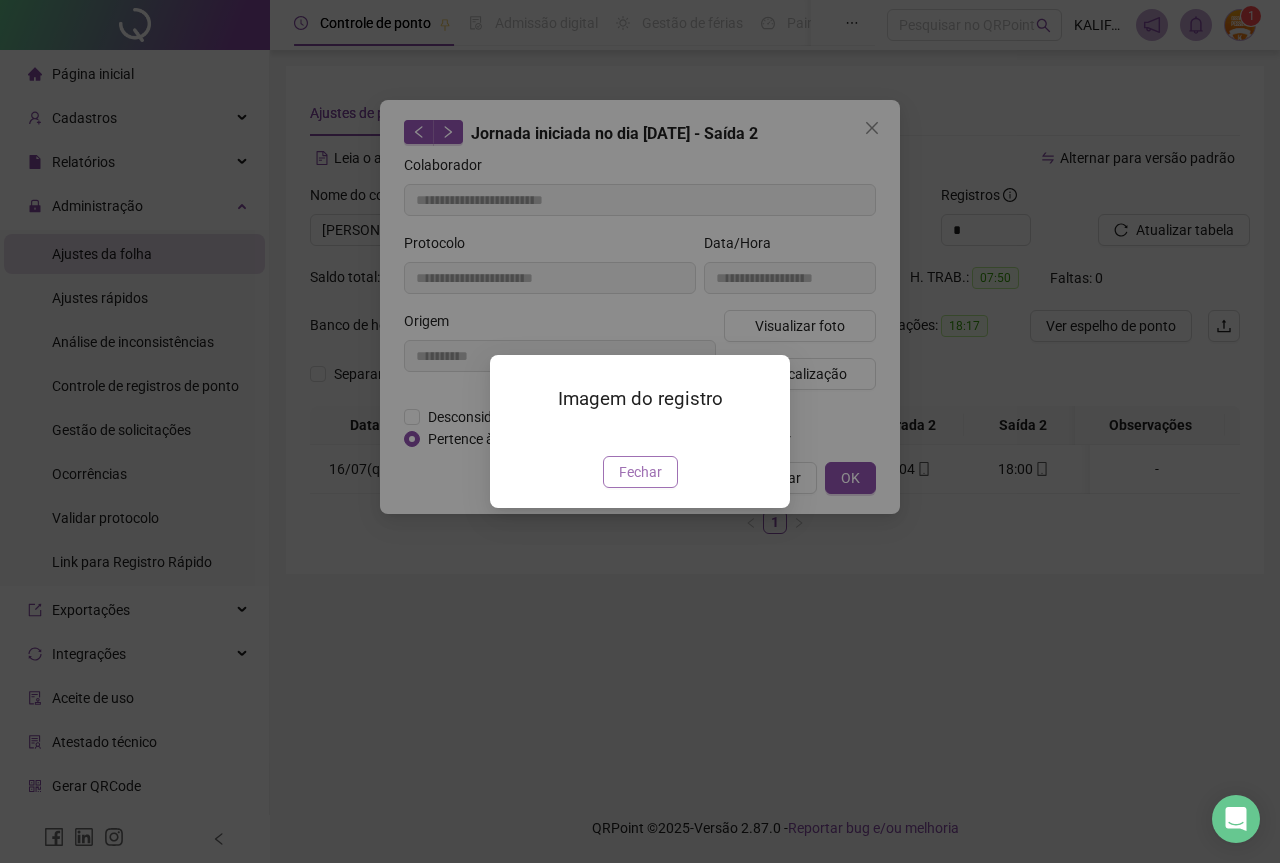 click on "Fechar" at bounding box center [640, 472] 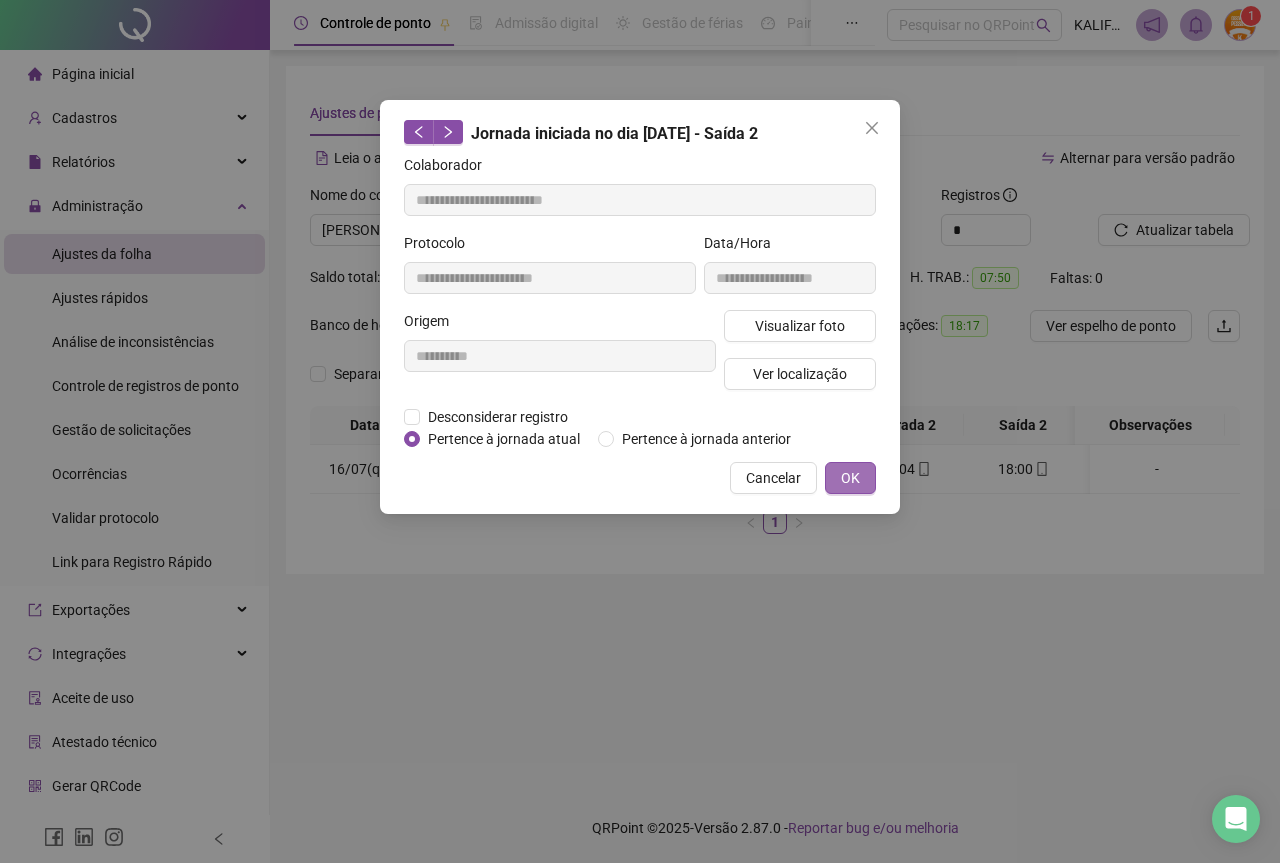 click on "OK" at bounding box center [850, 478] 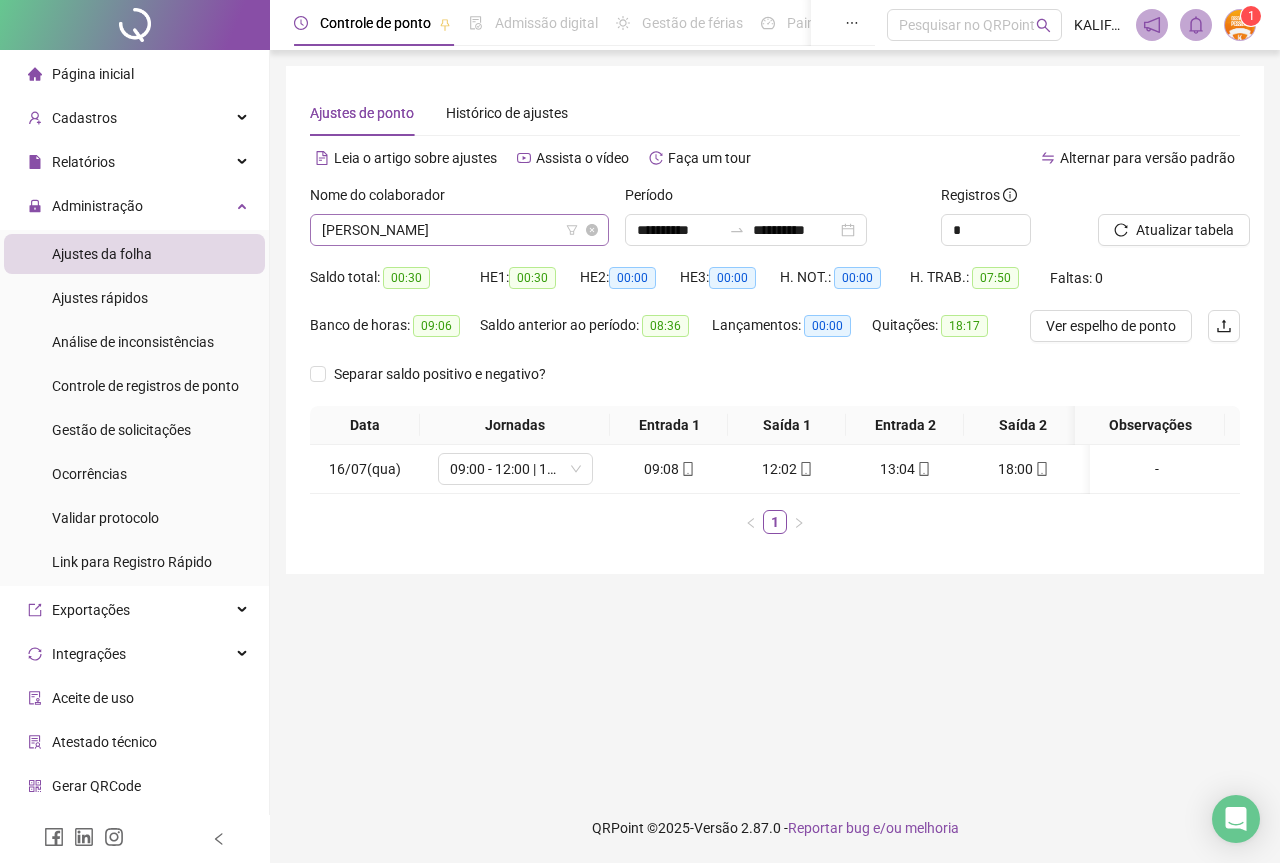 click on "[PERSON_NAME]" at bounding box center [459, 230] 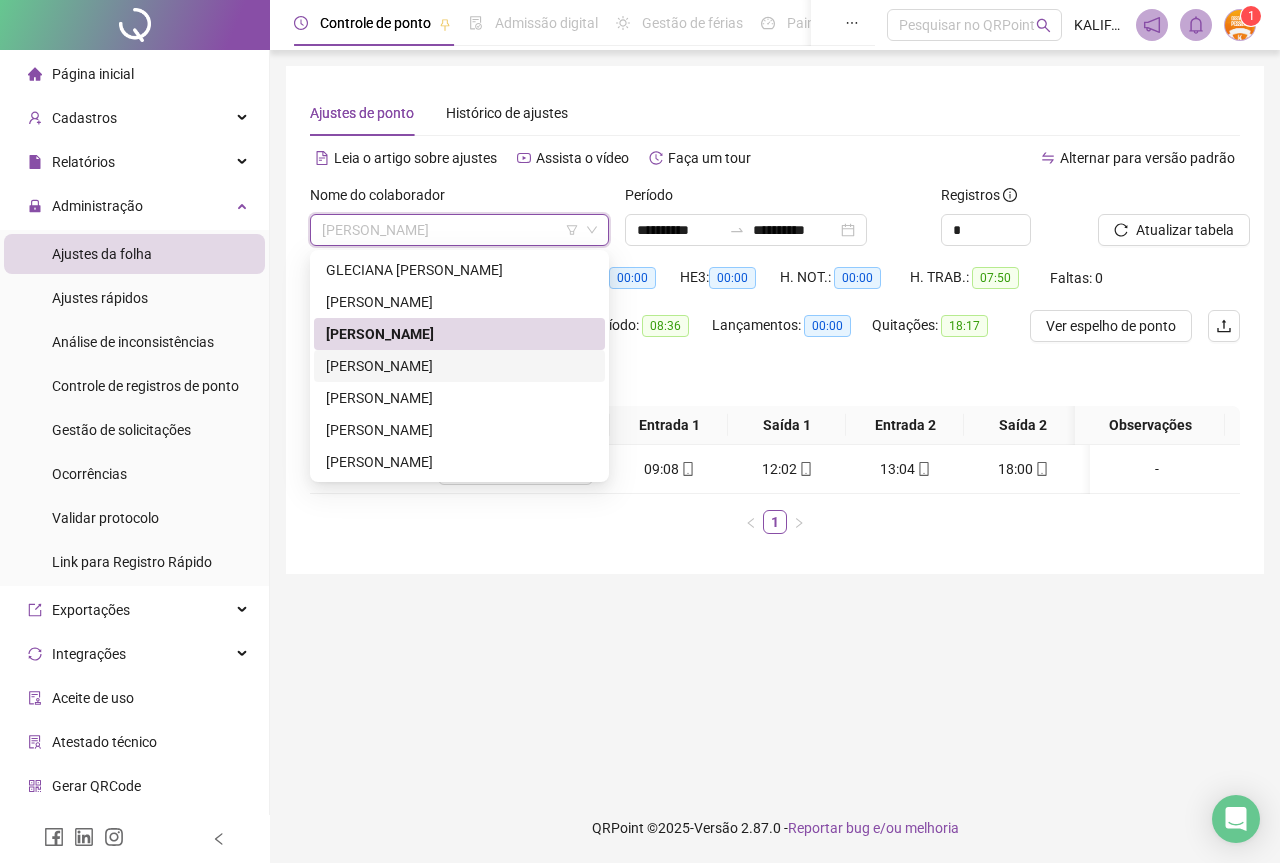 click on "[PERSON_NAME]" at bounding box center [459, 366] 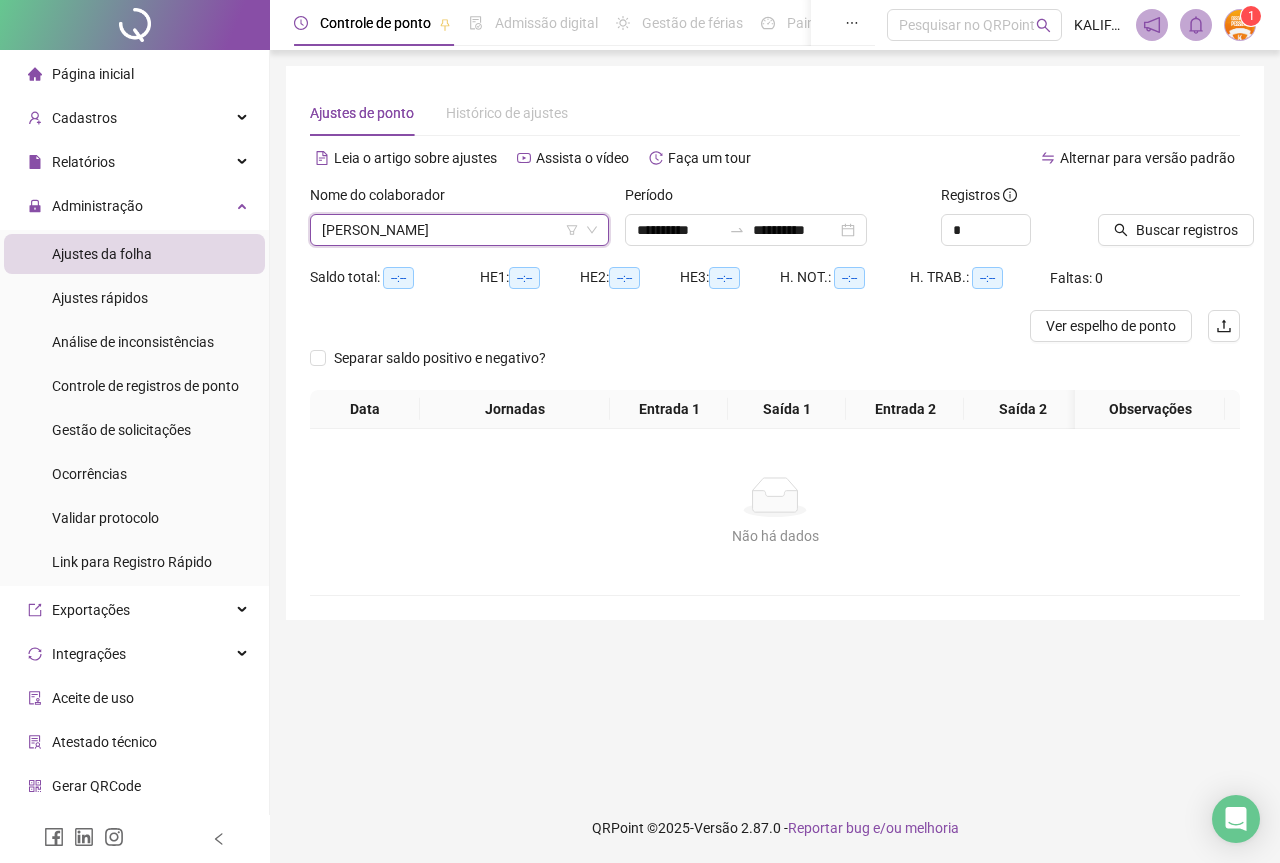 click at bounding box center (1144, 199) 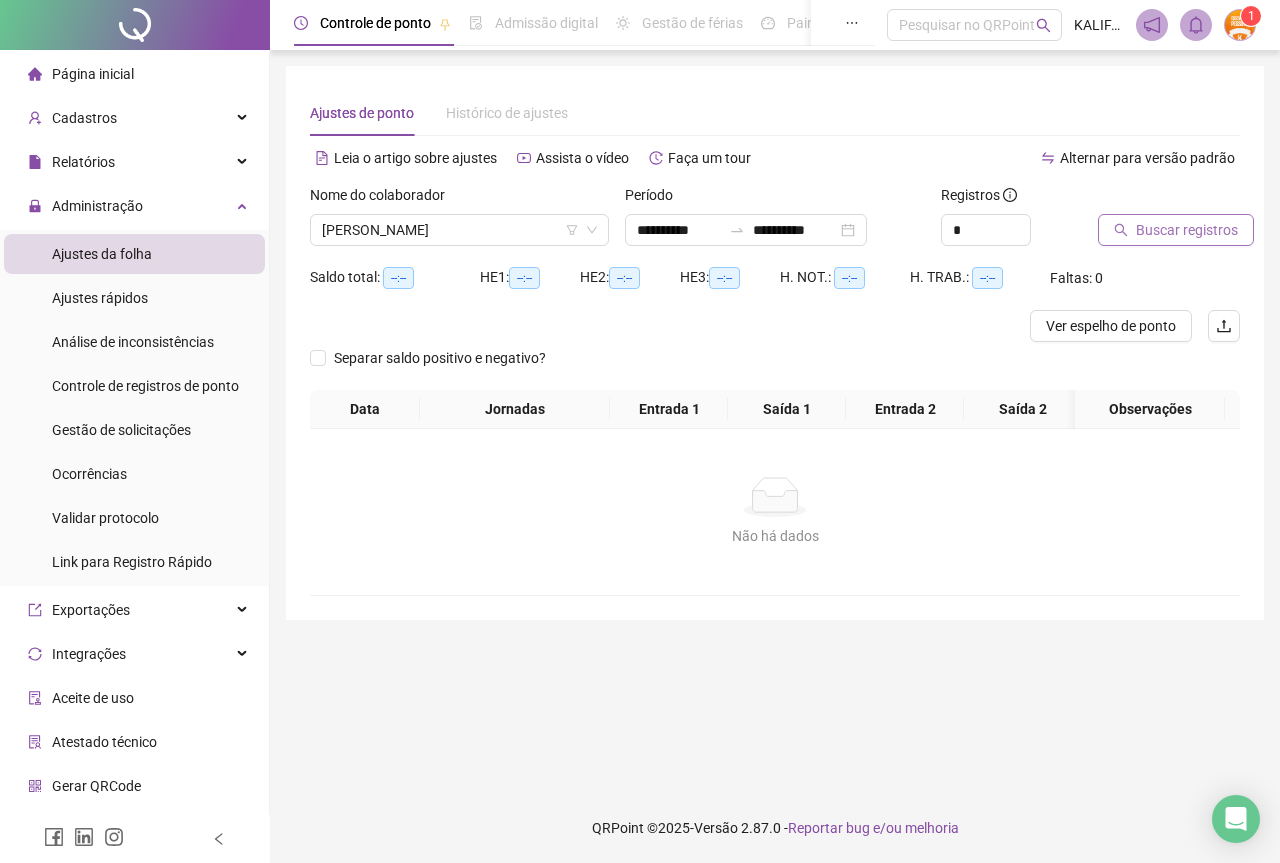 click on "Buscar registros" at bounding box center [1187, 230] 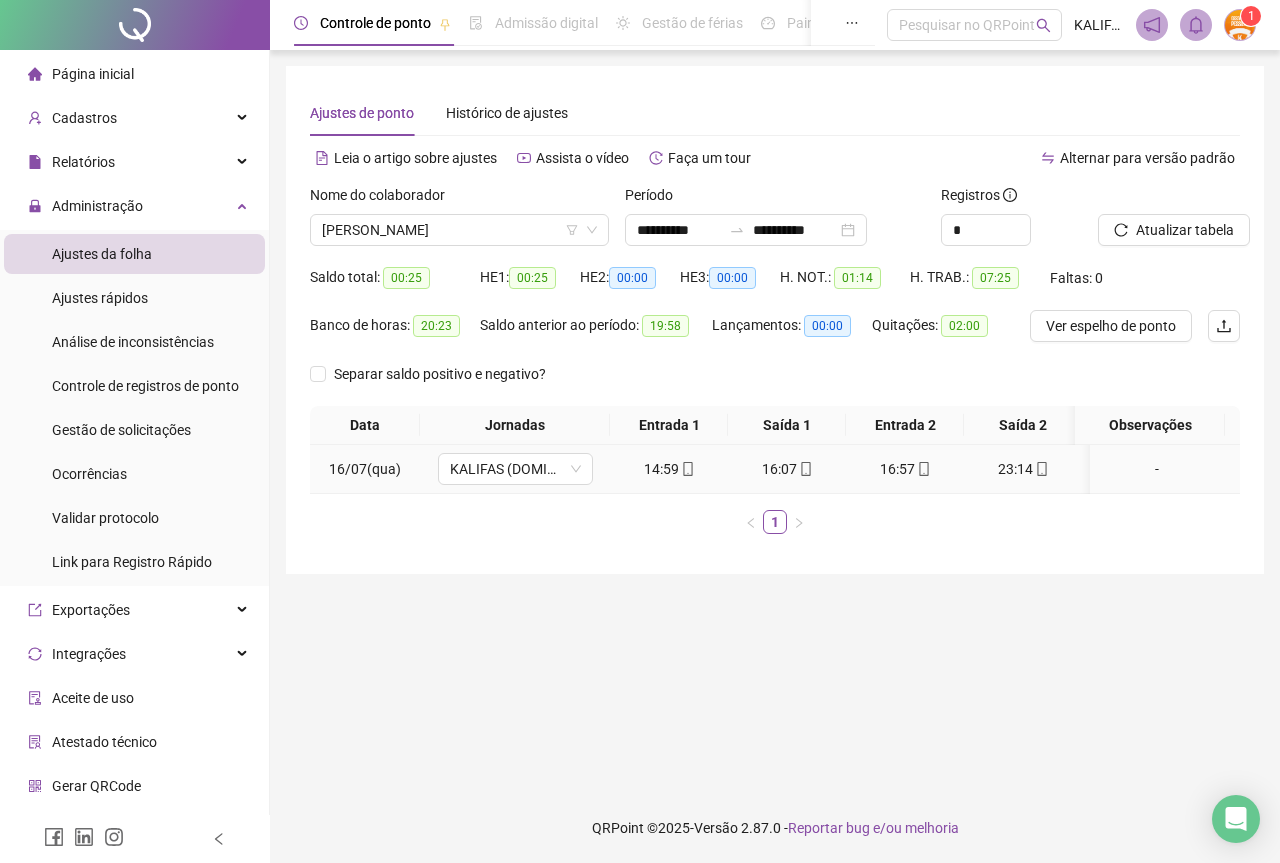 click 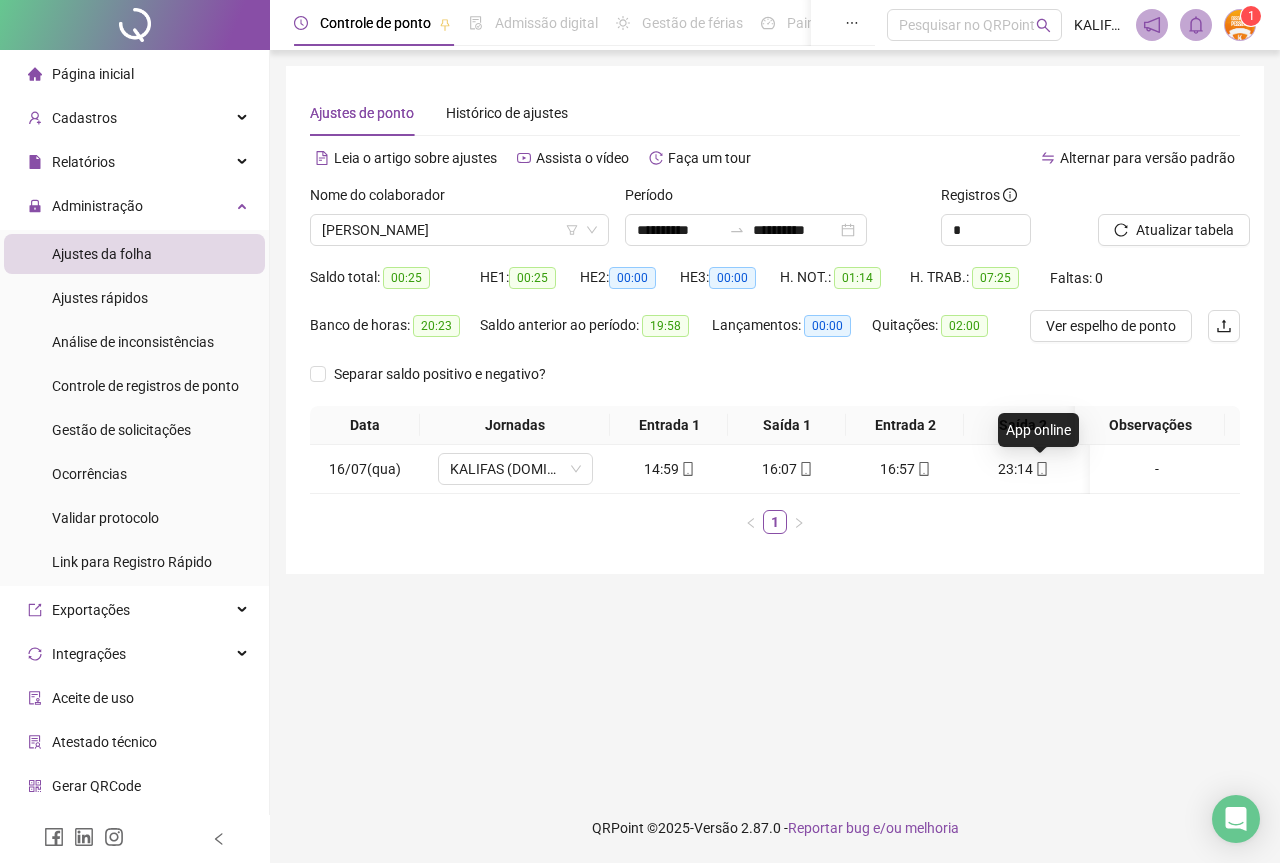 type on "**********" 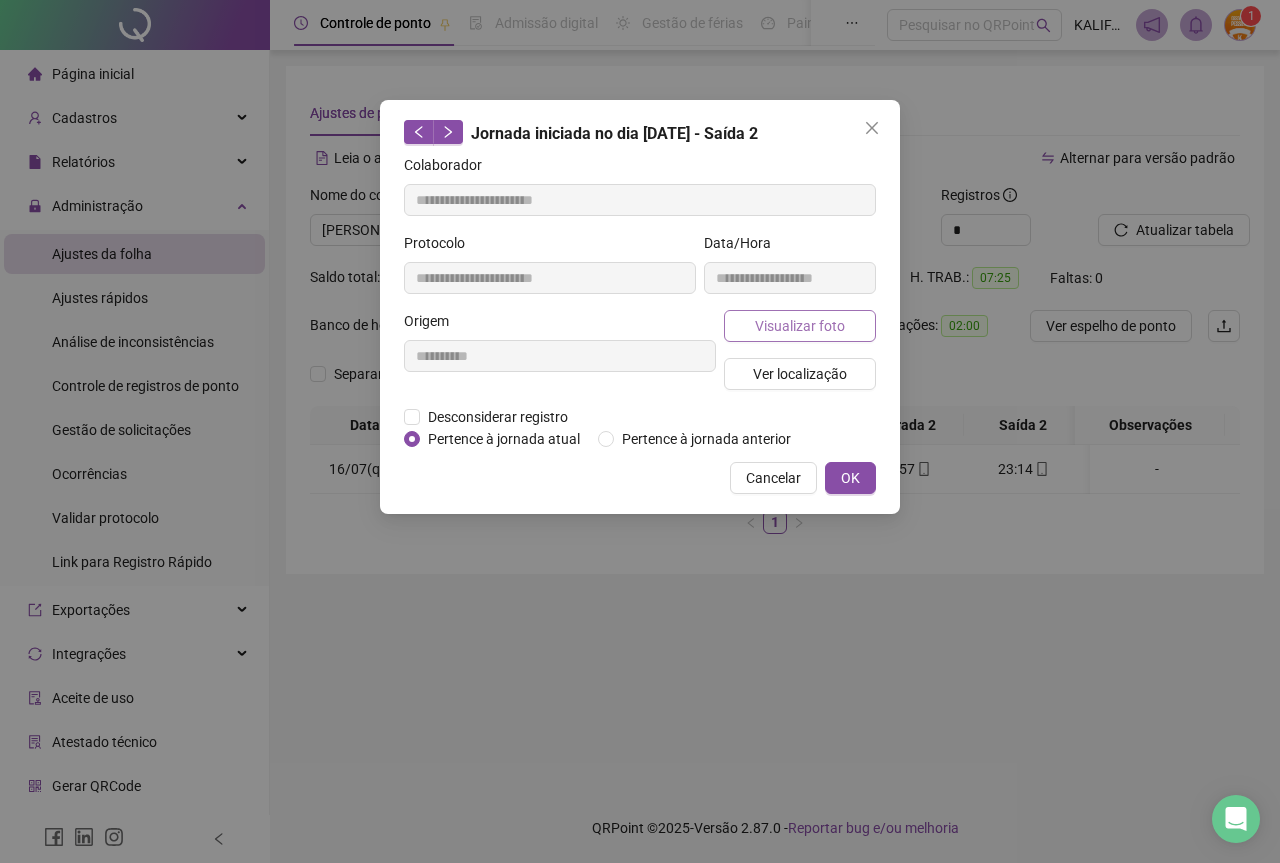 click on "Visualizar foto" at bounding box center (800, 326) 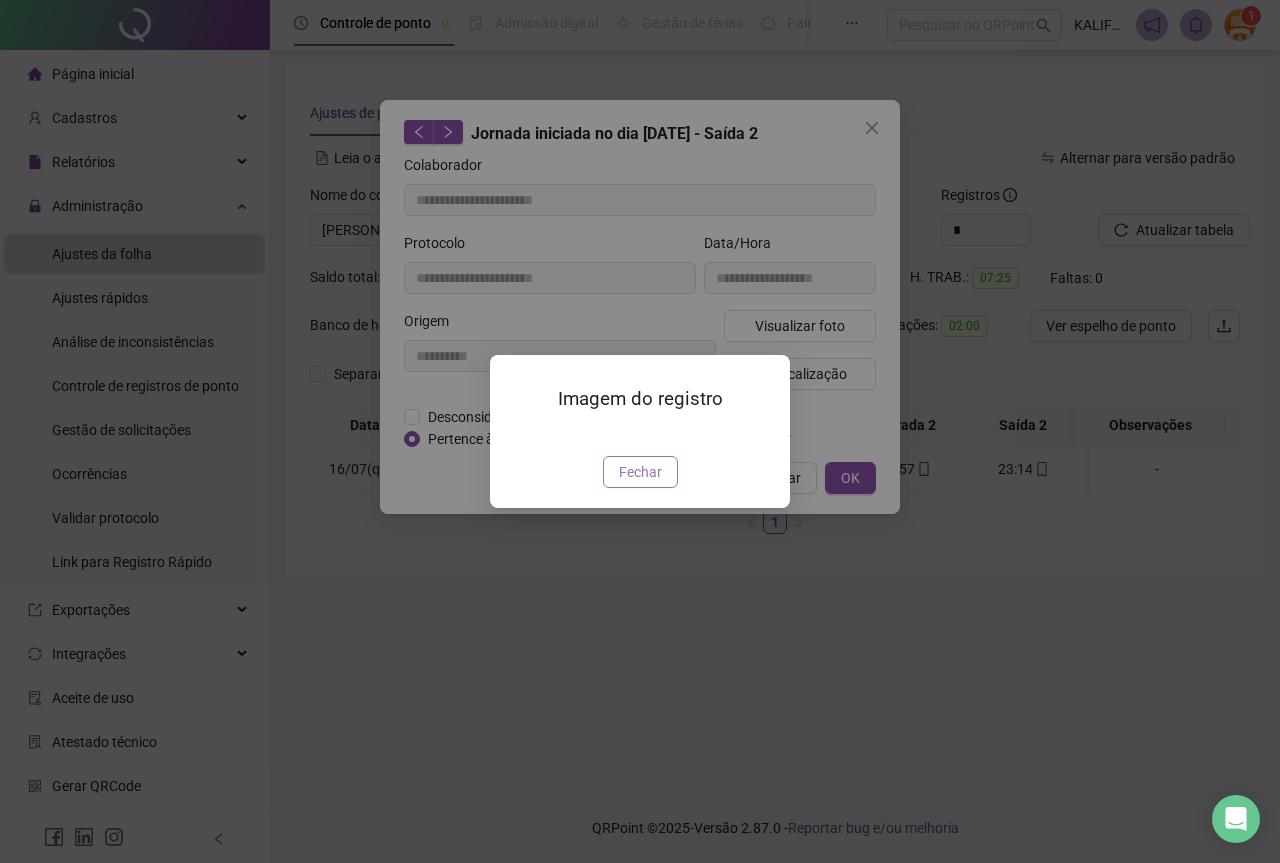 click on "Fechar" at bounding box center (640, 472) 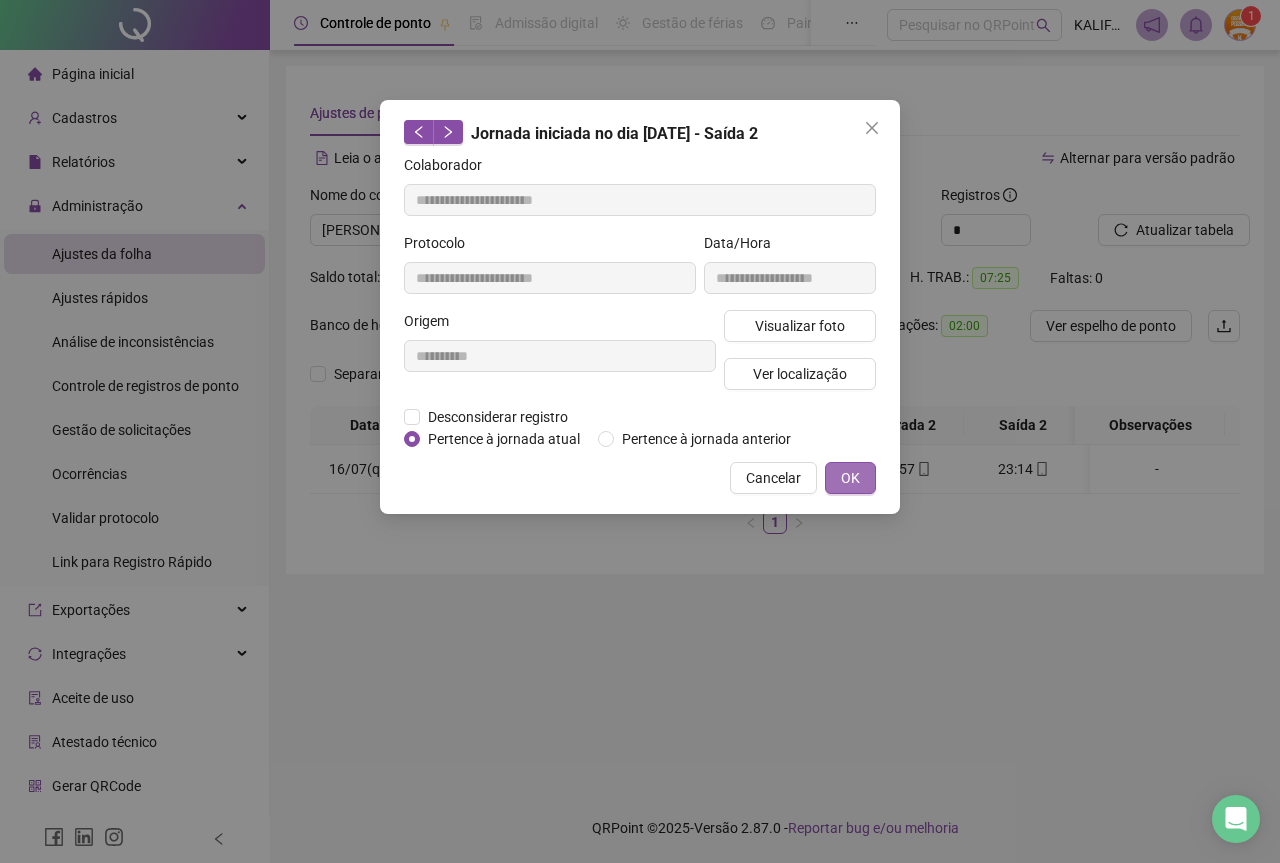 click on "OK" at bounding box center (850, 478) 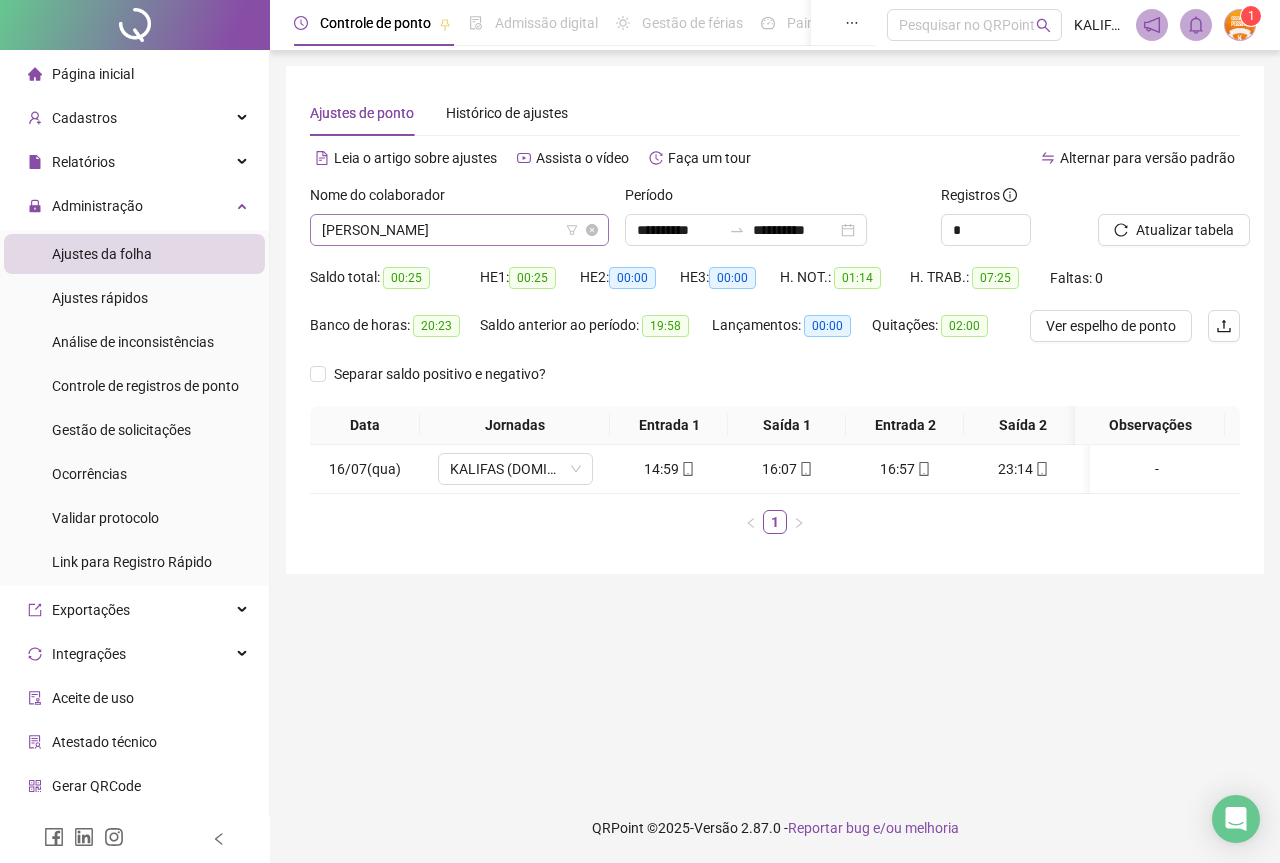 click on "[PERSON_NAME]" at bounding box center (459, 230) 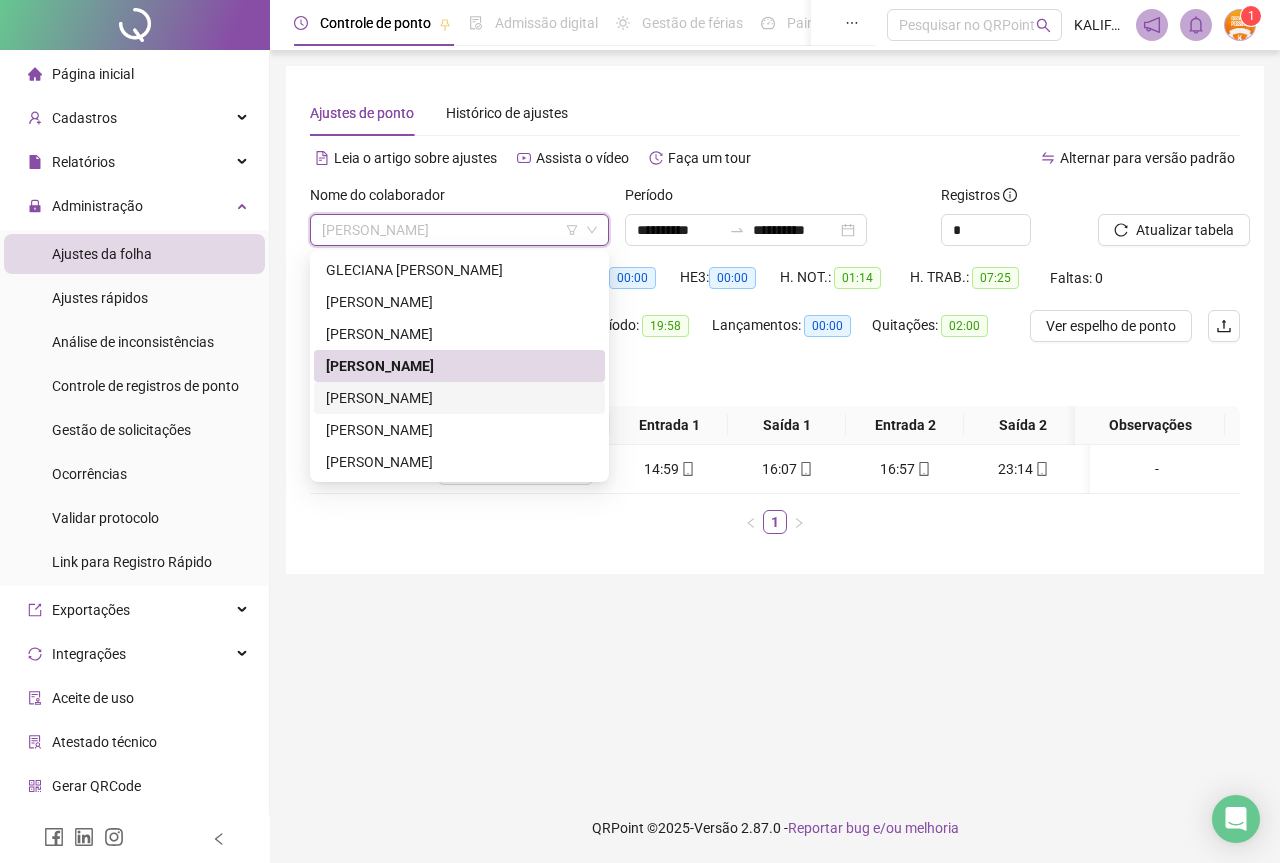 click on "[PERSON_NAME]" at bounding box center [459, 398] 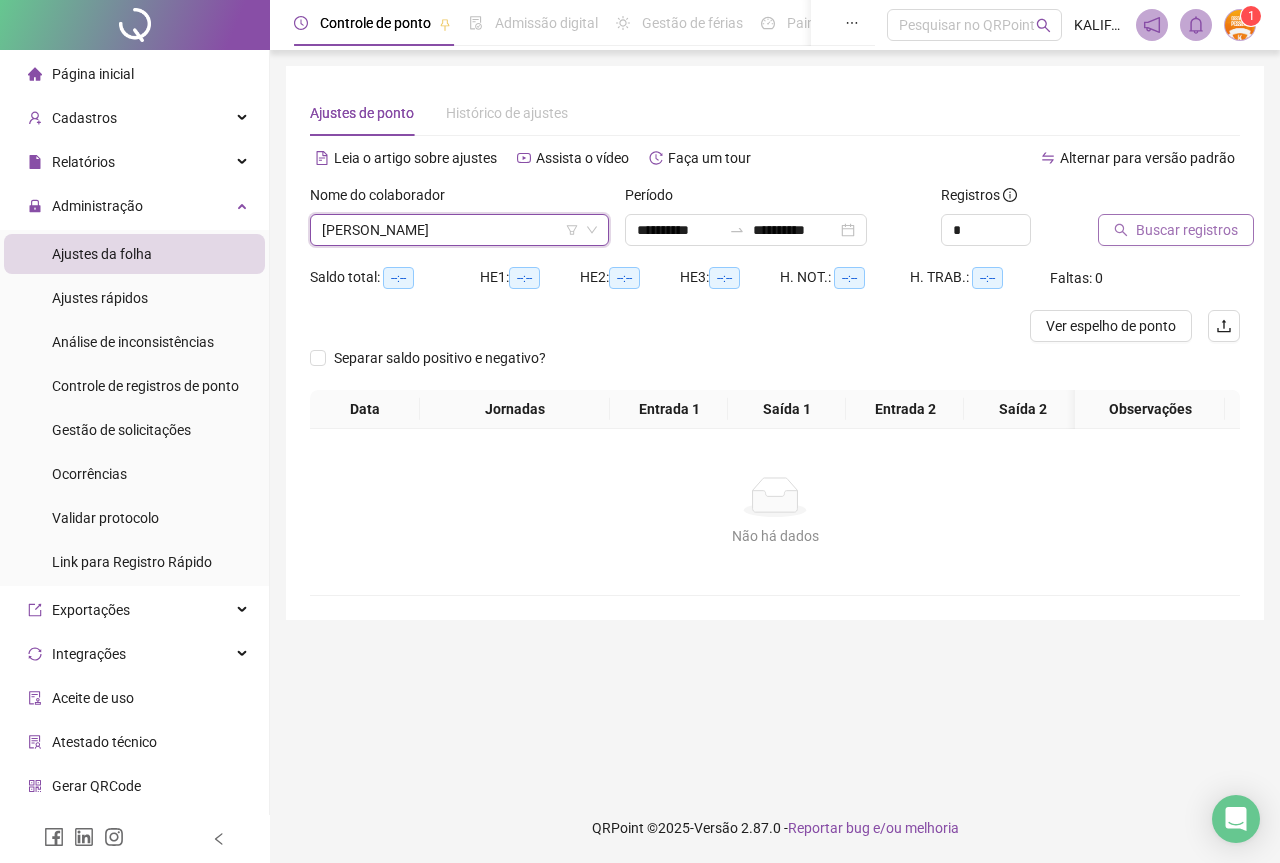 click 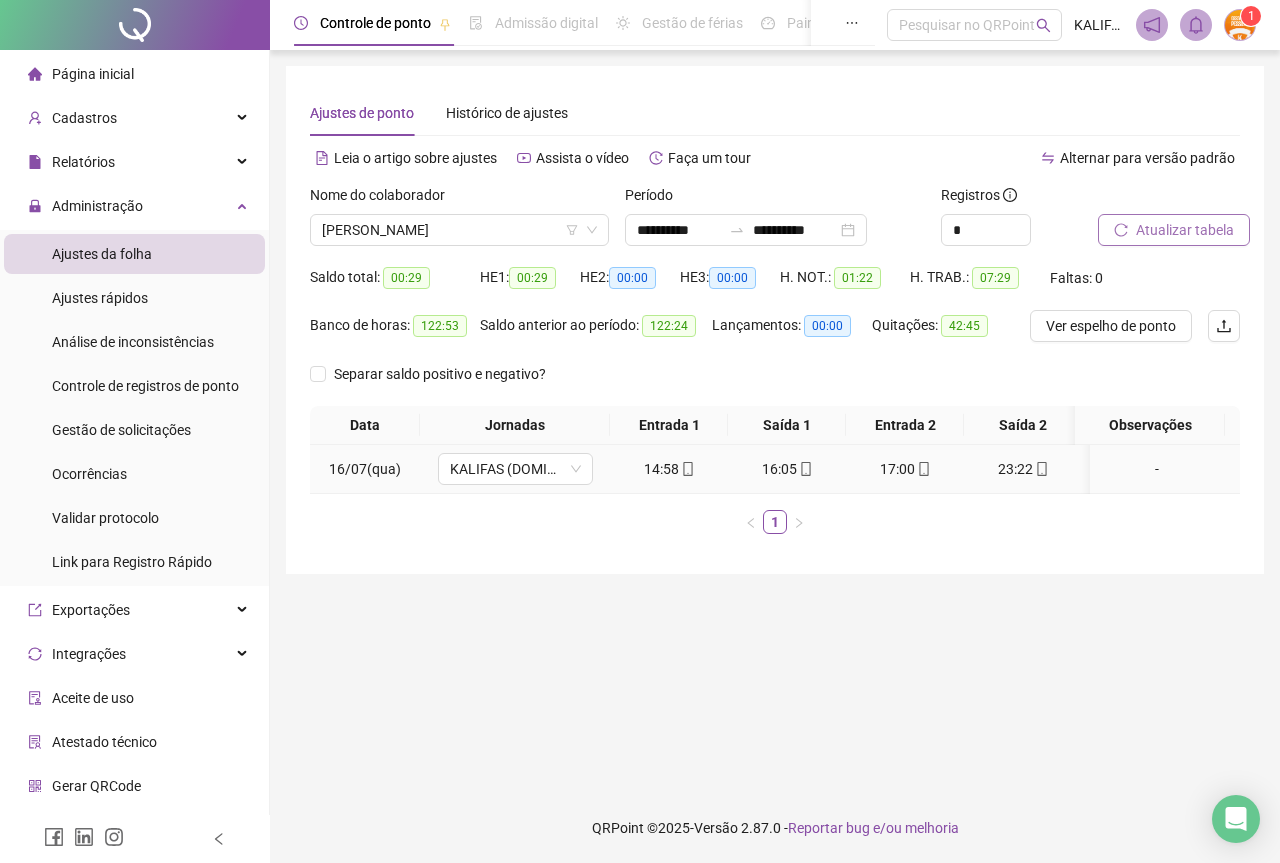 click 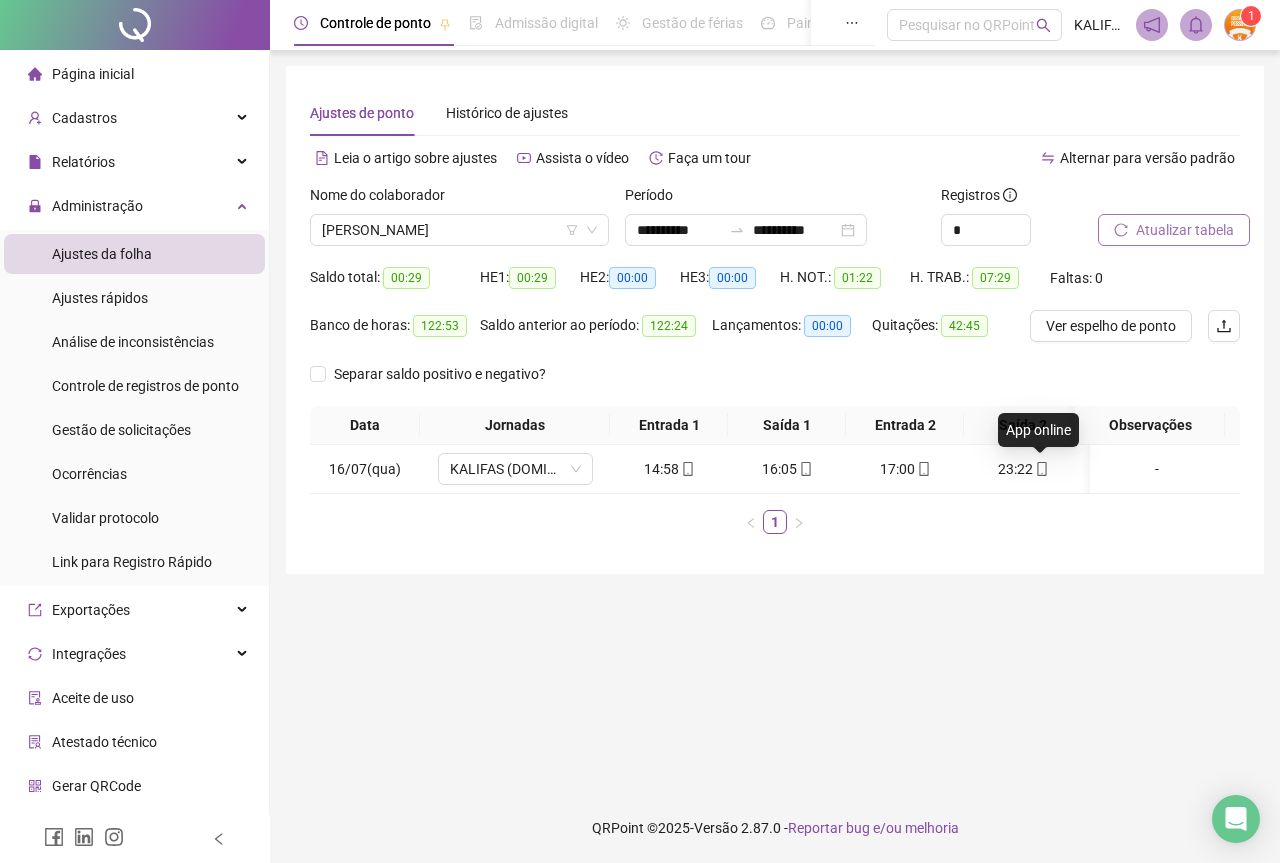 type on "**********" 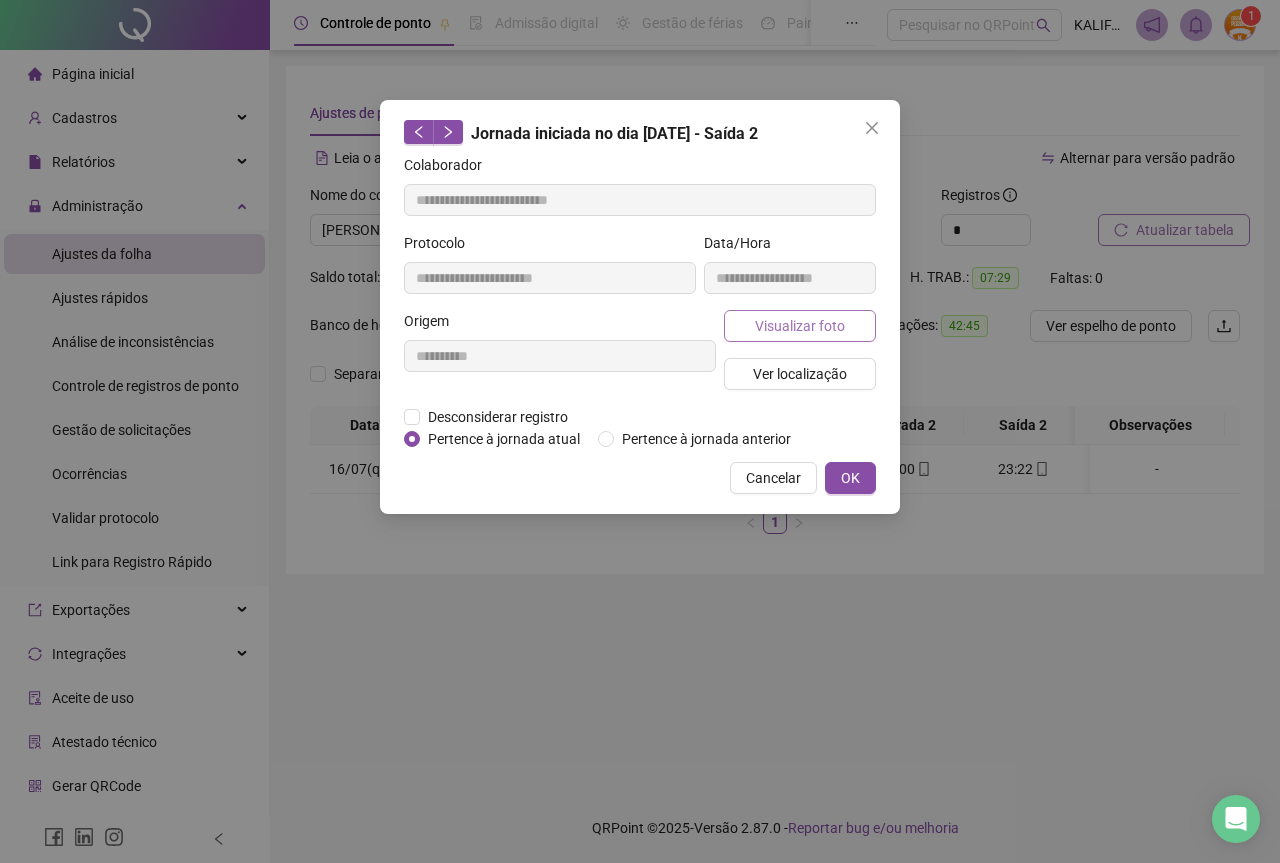 click on "Visualizar foto" at bounding box center [800, 326] 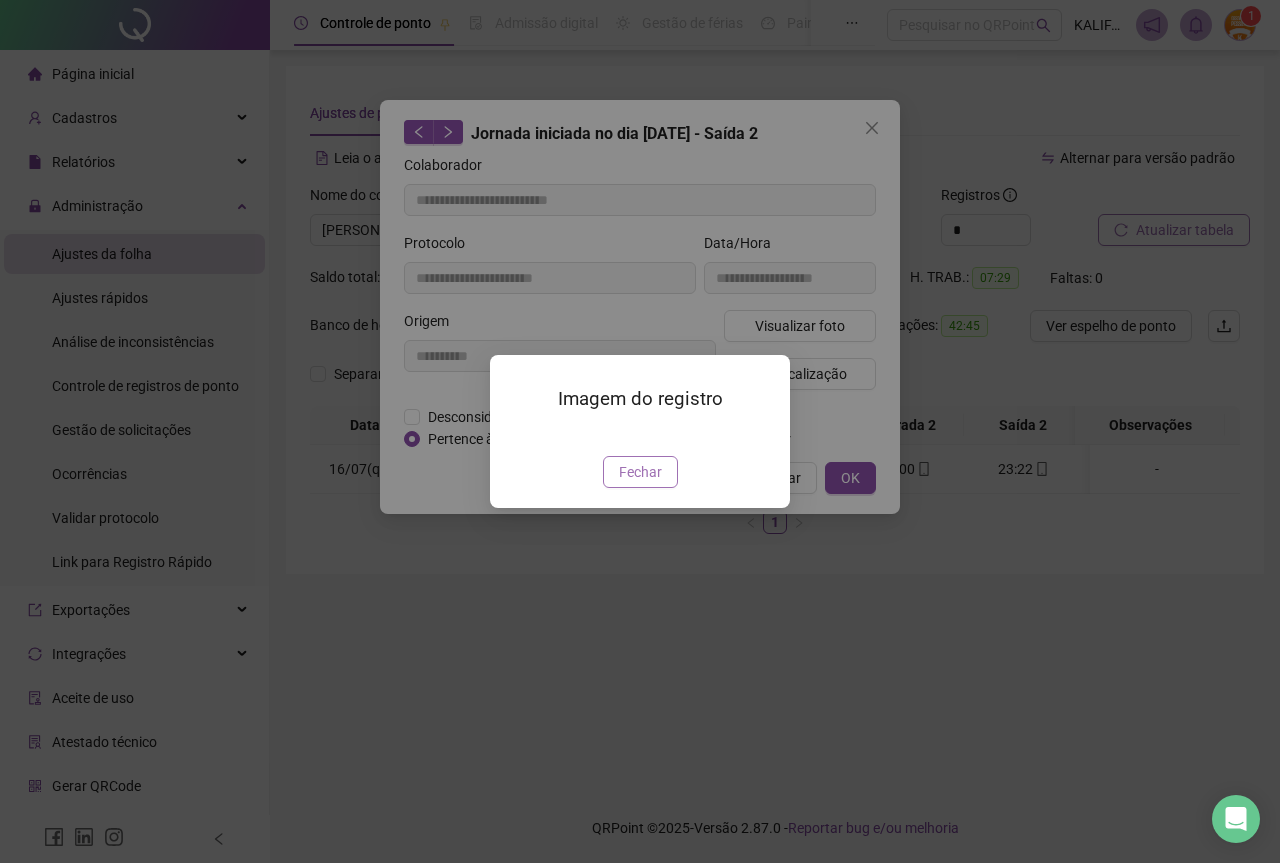 click on "Fechar" at bounding box center (640, 472) 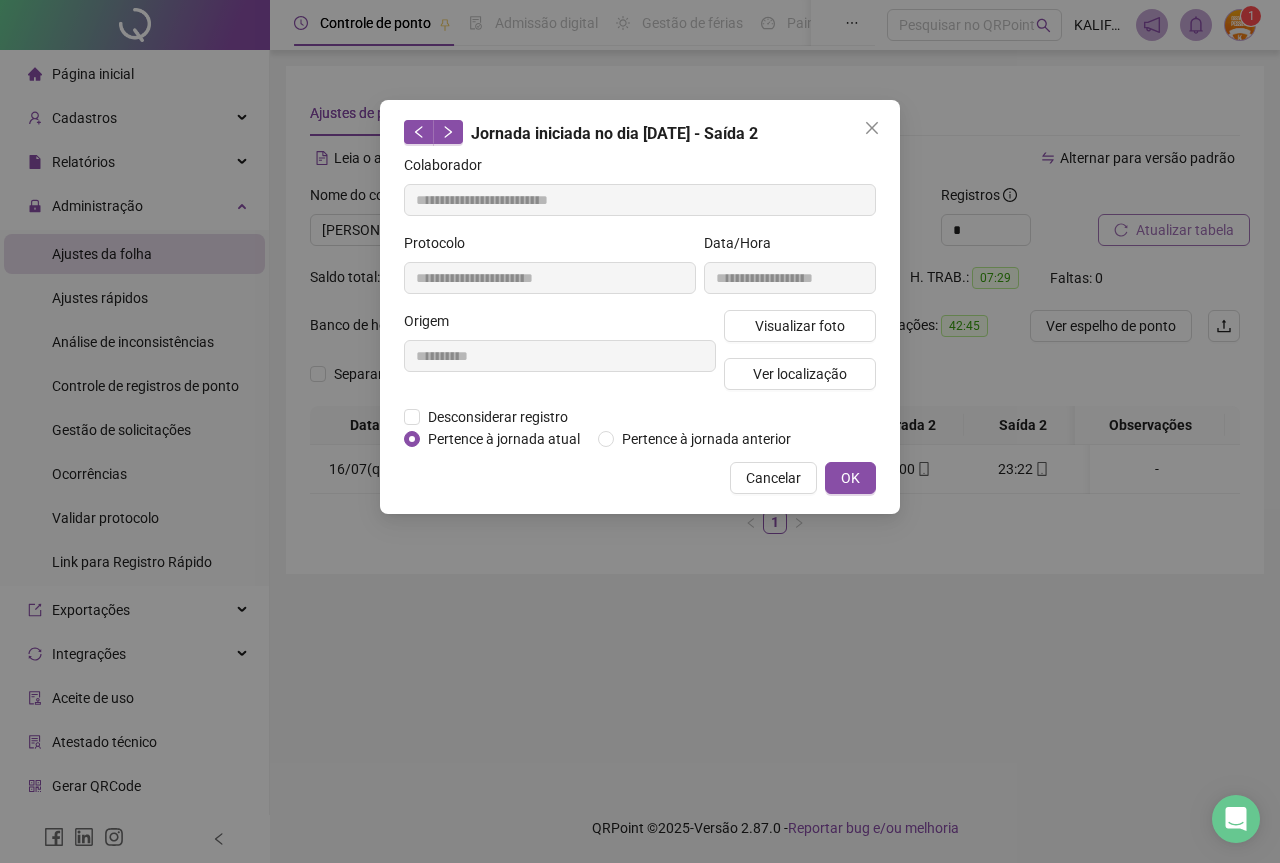 click on "**********" at bounding box center [640, 307] 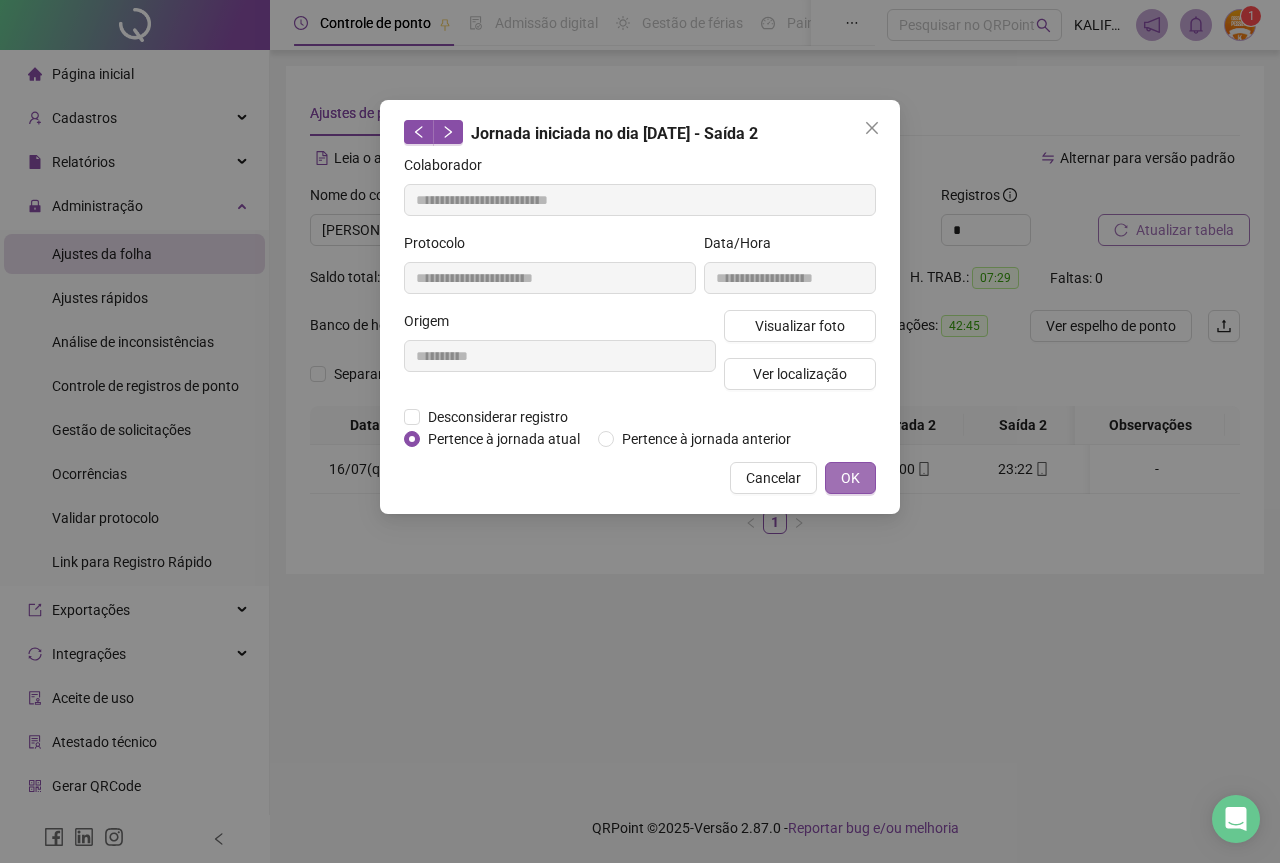 click on "OK" at bounding box center [850, 478] 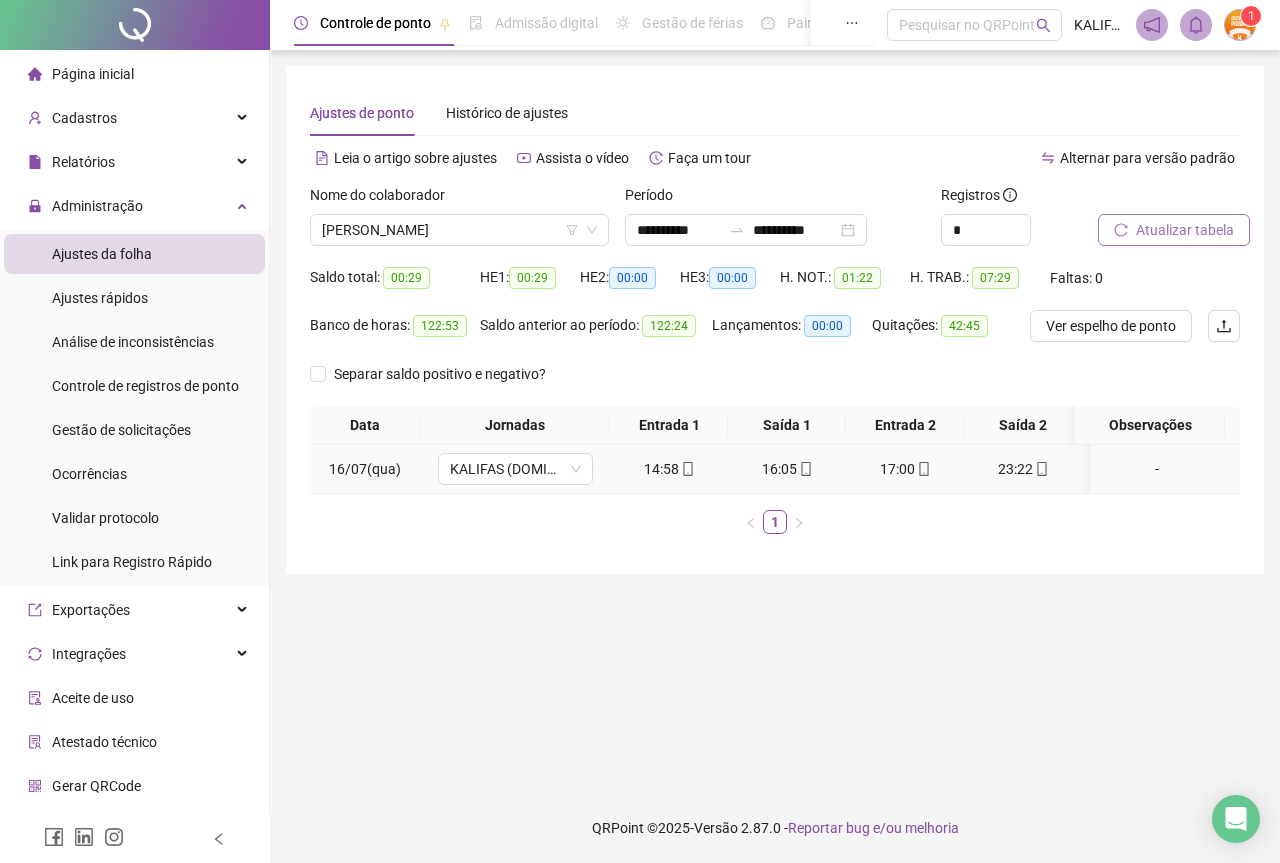 click on "23:22" at bounding box center [1023, 469] 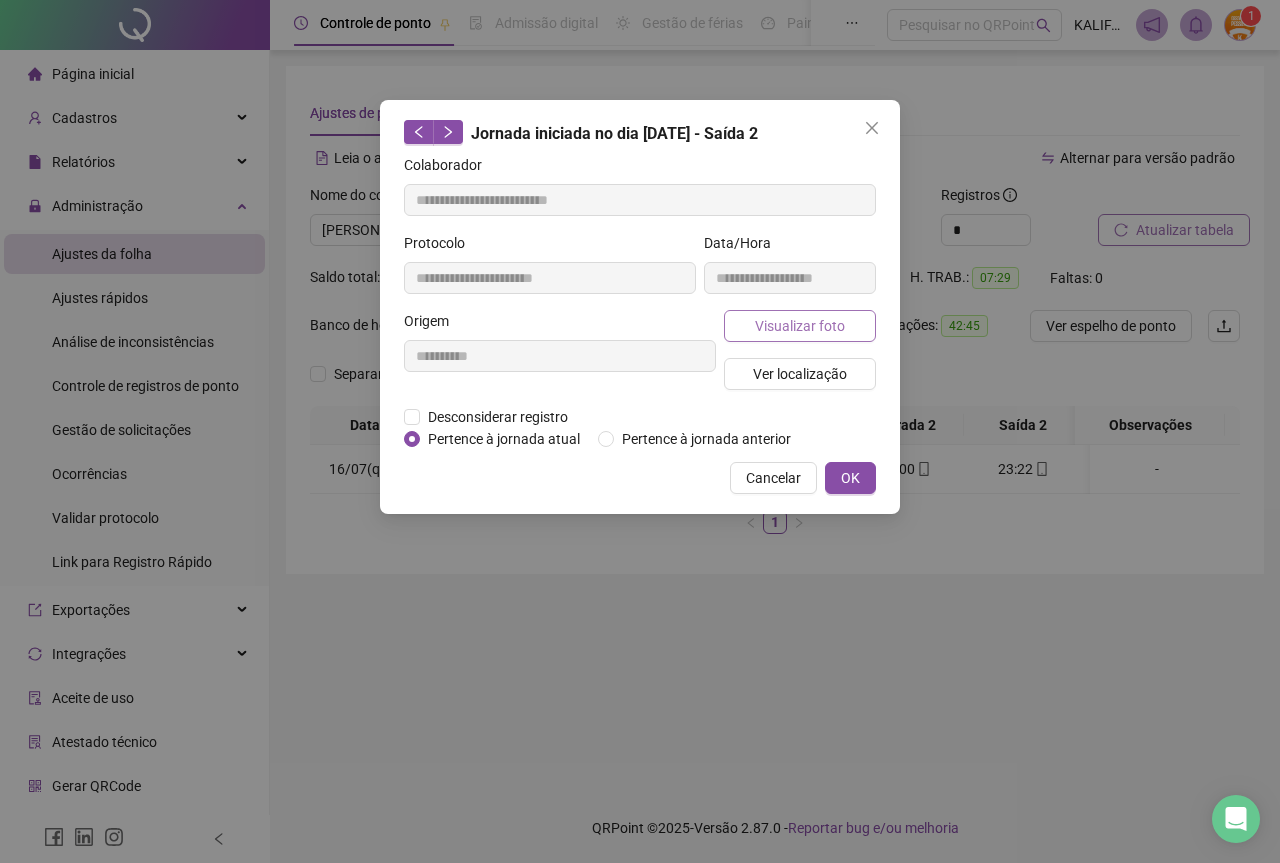 click on "Visualizar foto" at bounding box center (800, 326) 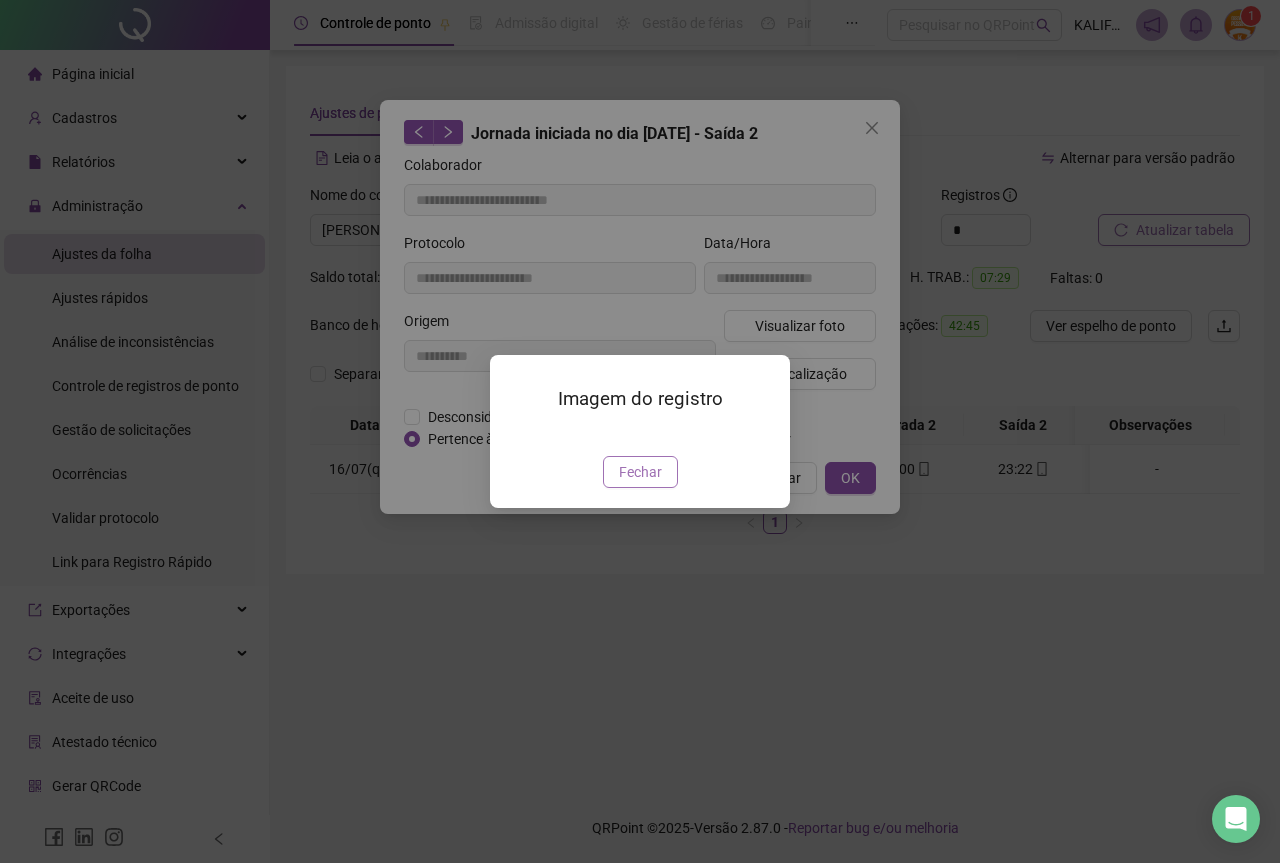 click on "Fechar" at bounding box center [640, 472] 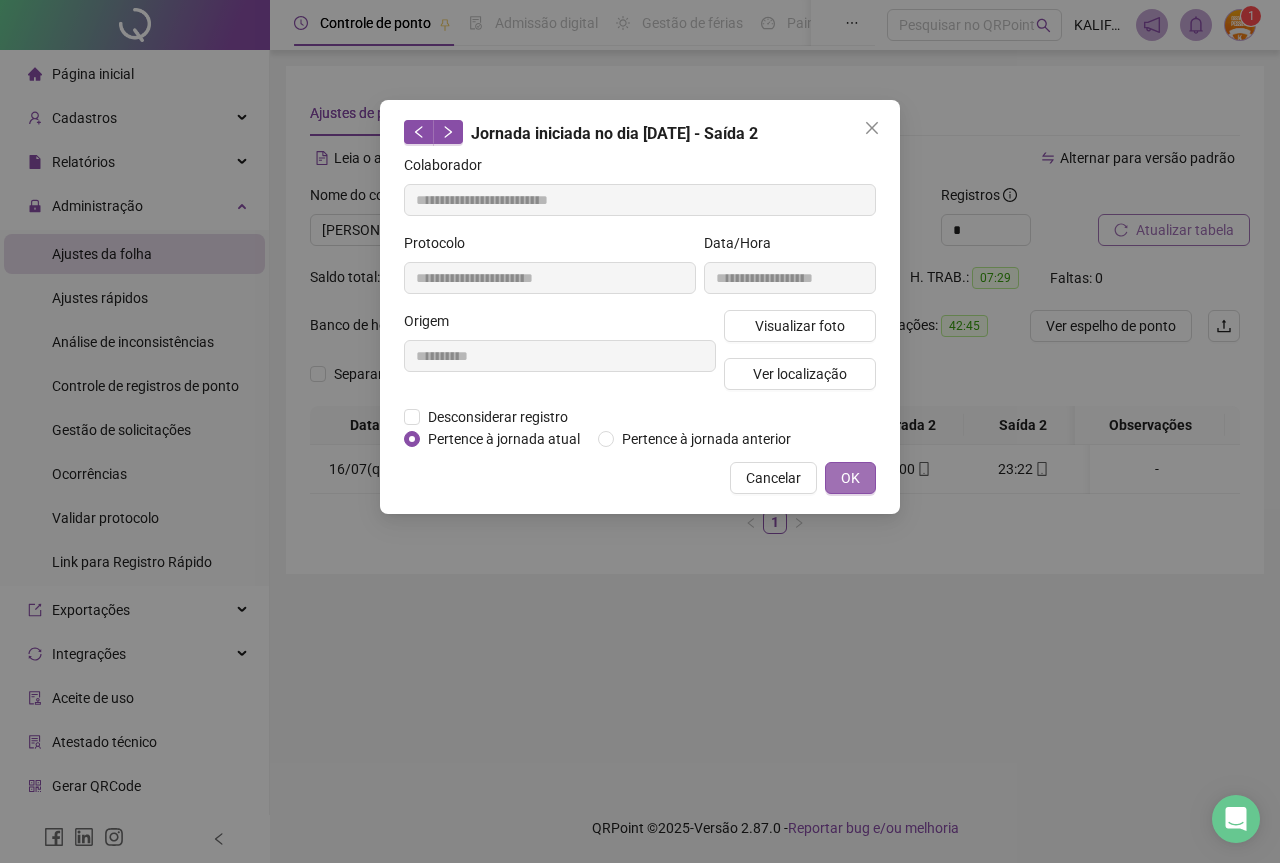 click on "OK" at bounding box center [850, 478] 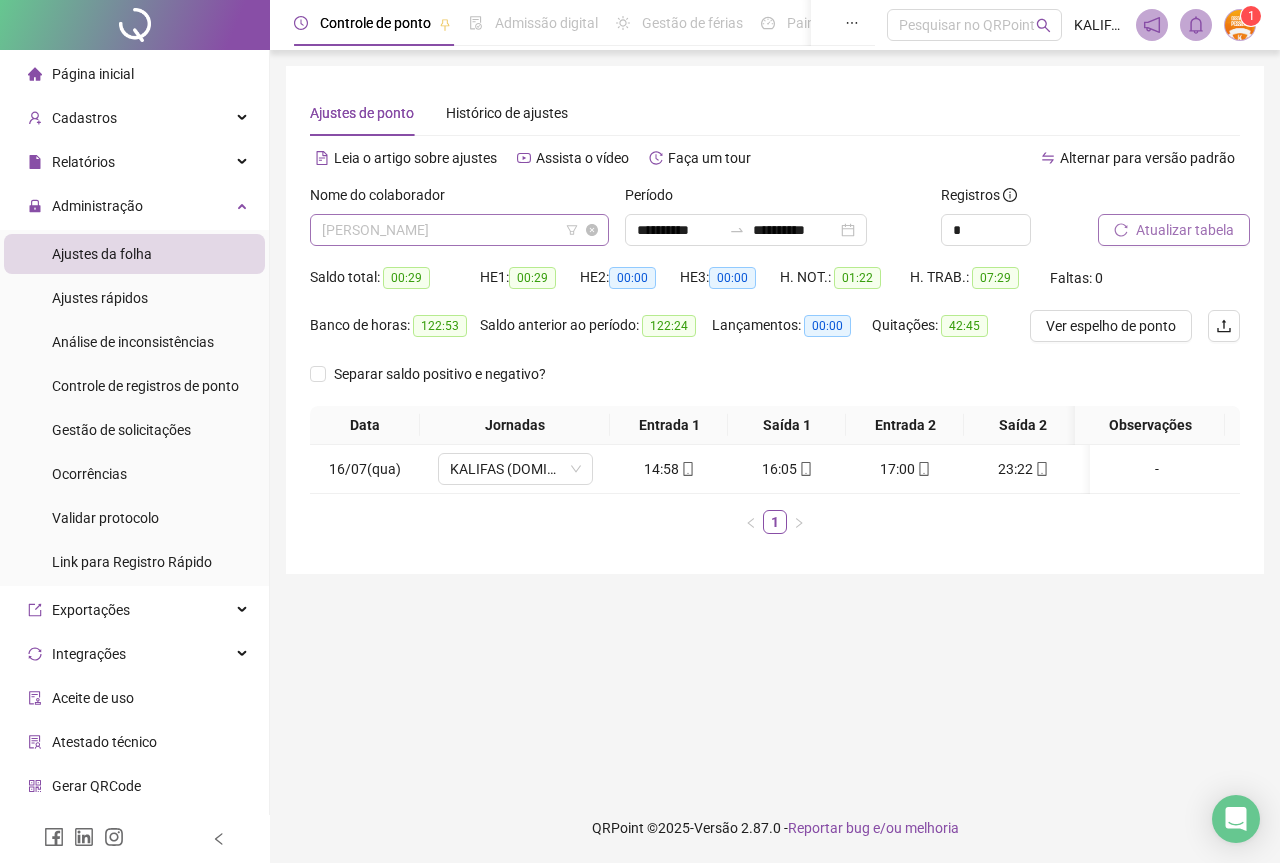 click on "[PERSON_NAME]" at bounding box center [459, 230] 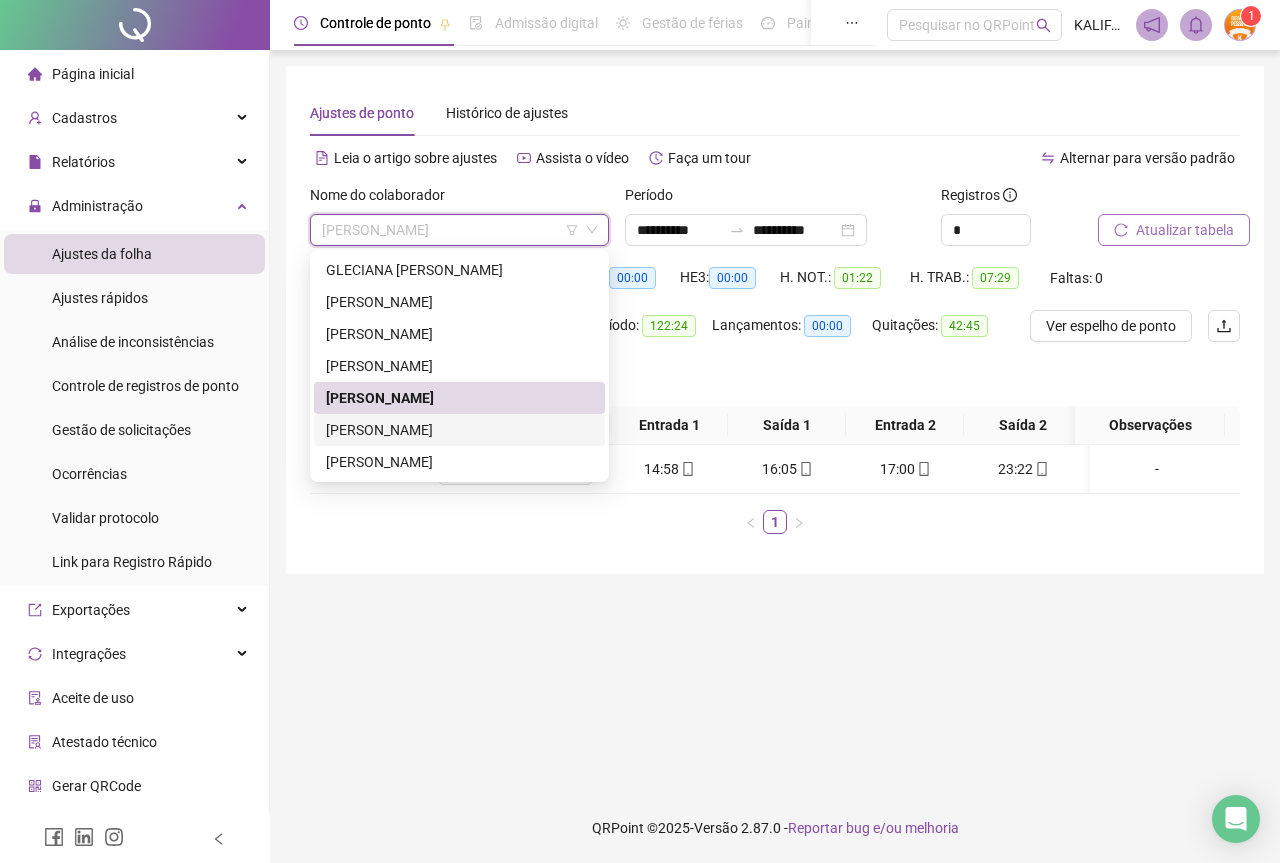 click on "[PERSON_NAME]" at bounding box center [459, 430] 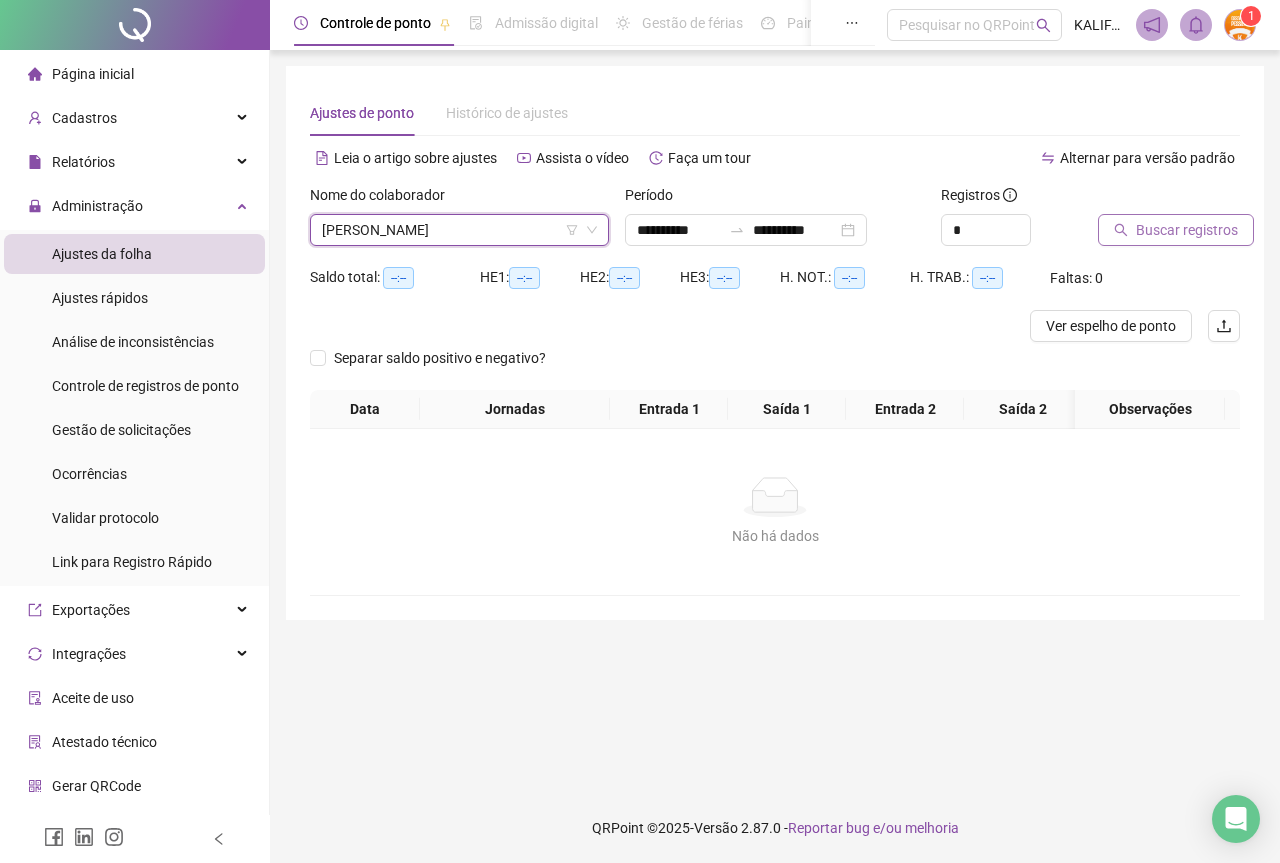 click on "Buscar registros" at bounding box center (1187, 230) 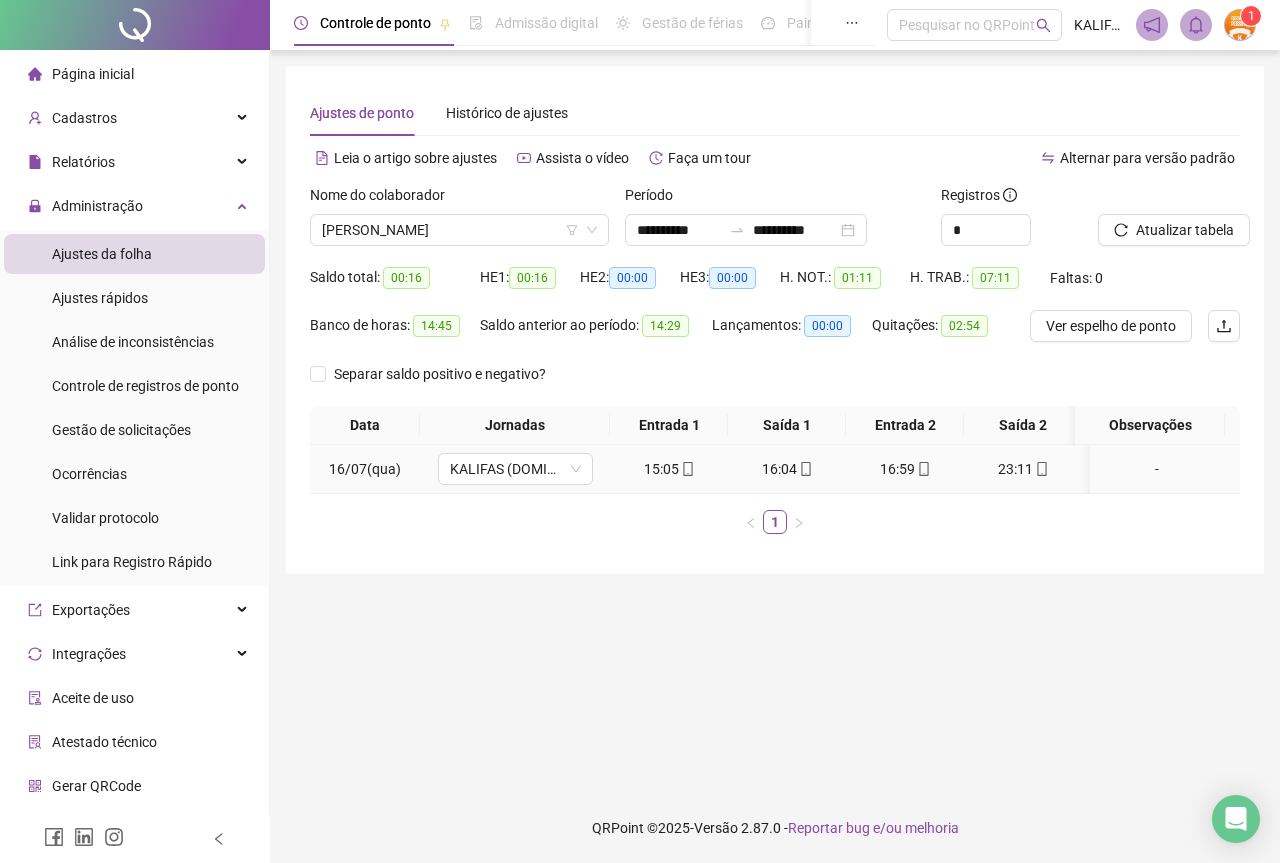 click on "23:11" at bounding box center (1023, 469) 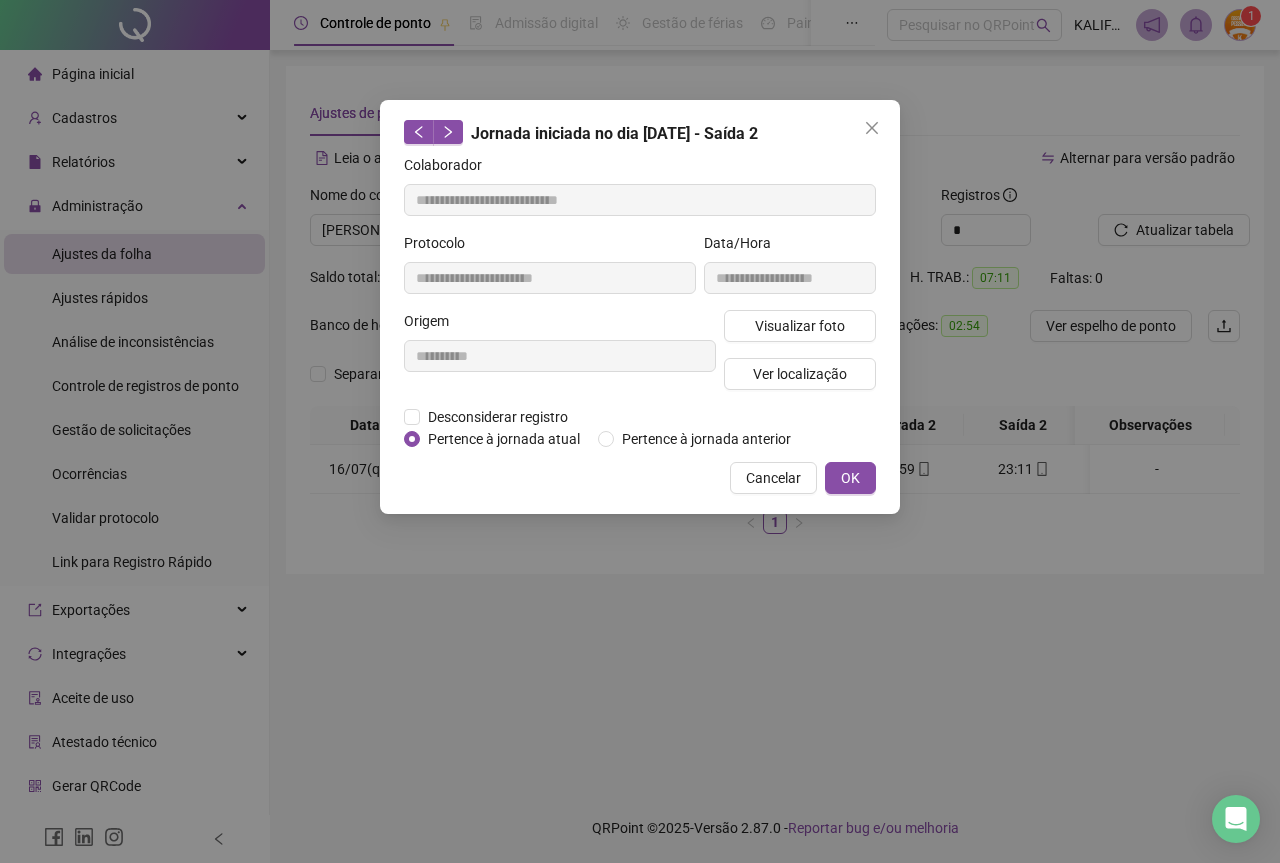 type on "**********" 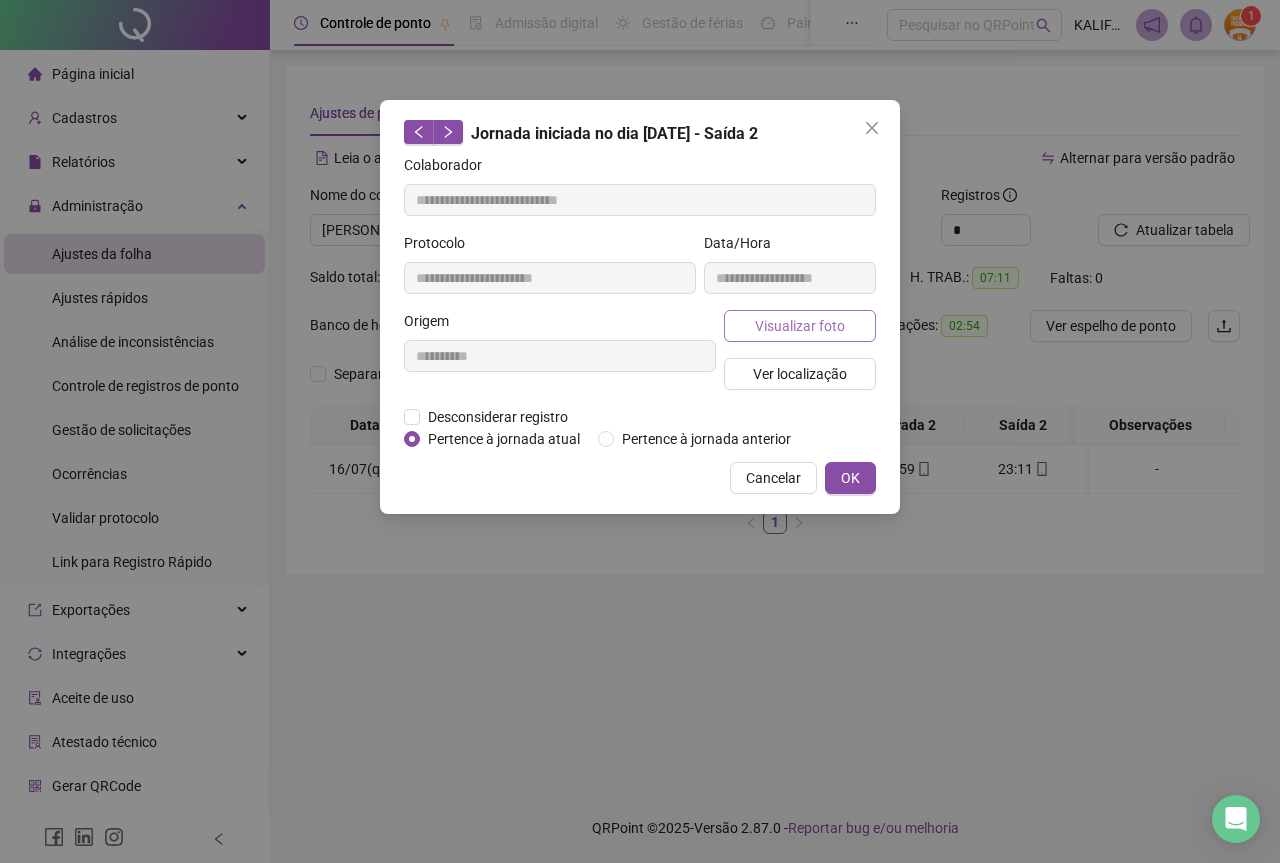 click on "Visualizar foto" at bounding box center (800, 326) 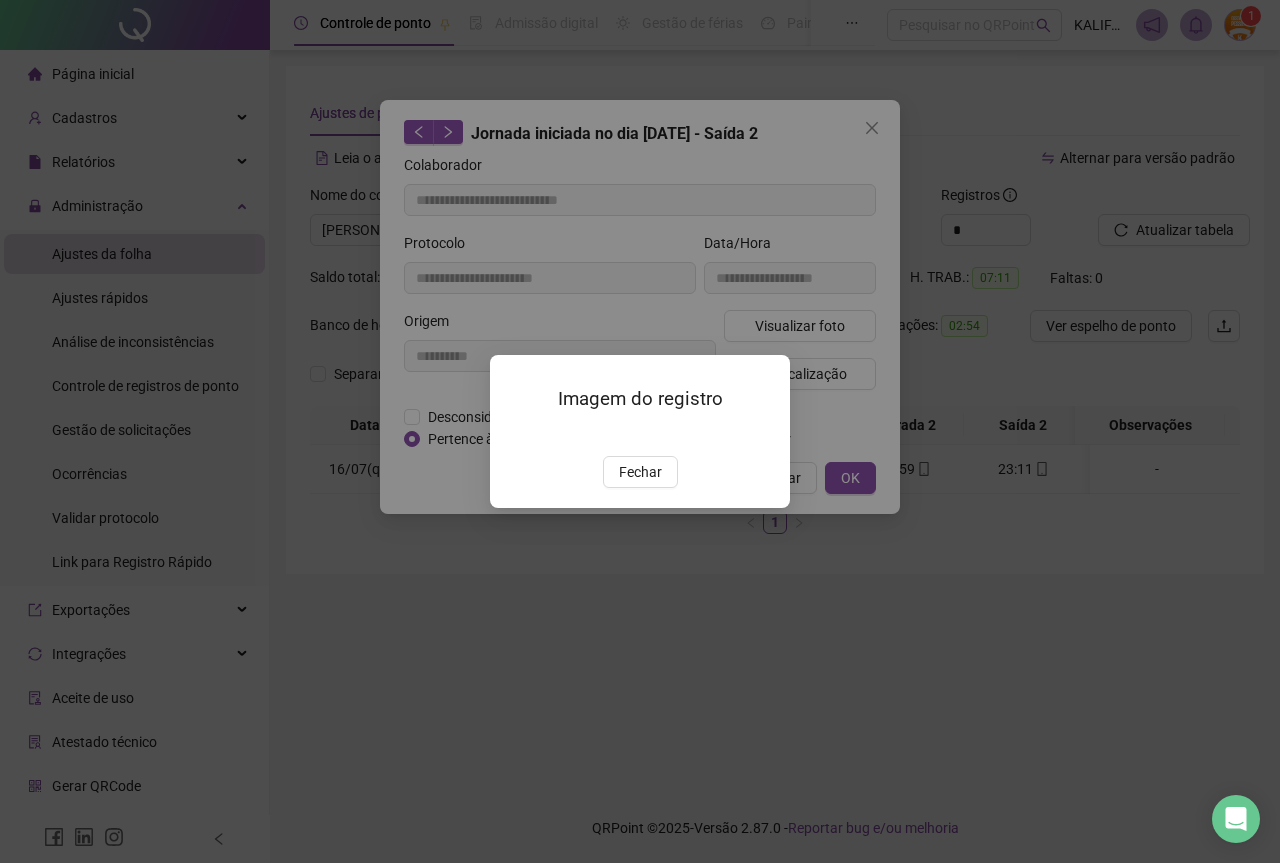 click on "Fechar" at bounding box center (640, 472) 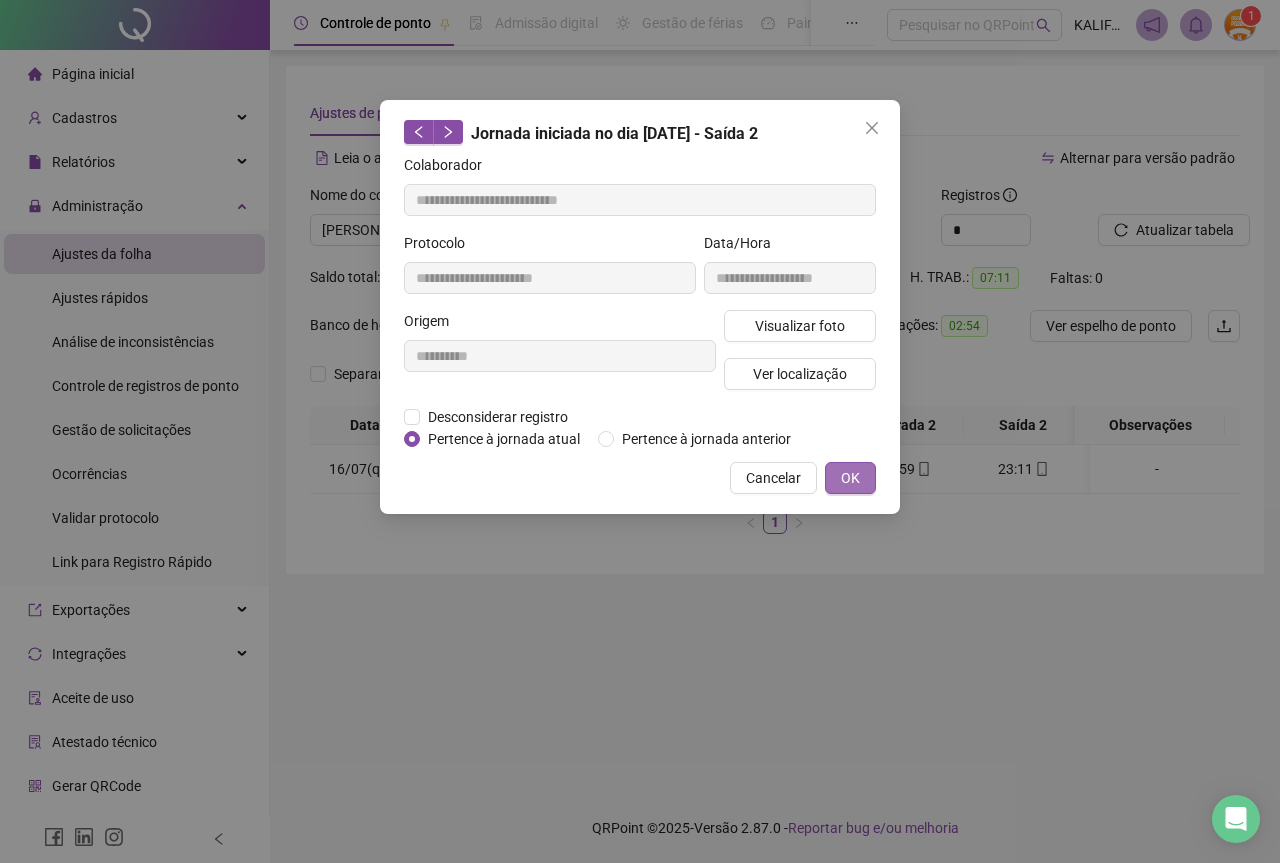 click on "OK" at bounding box center [850, 478] 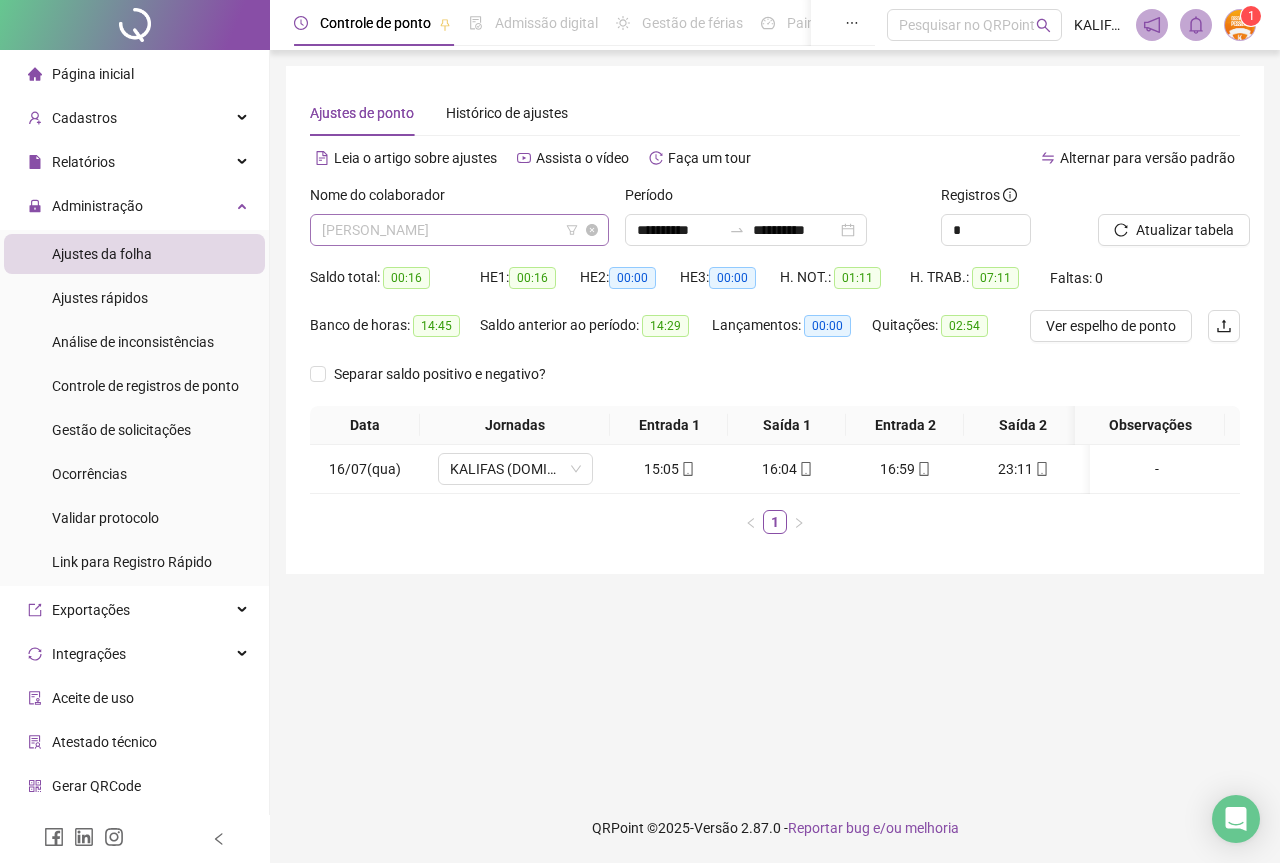 click on "[PERSON_NAME]" at bounding box center (459, 230) 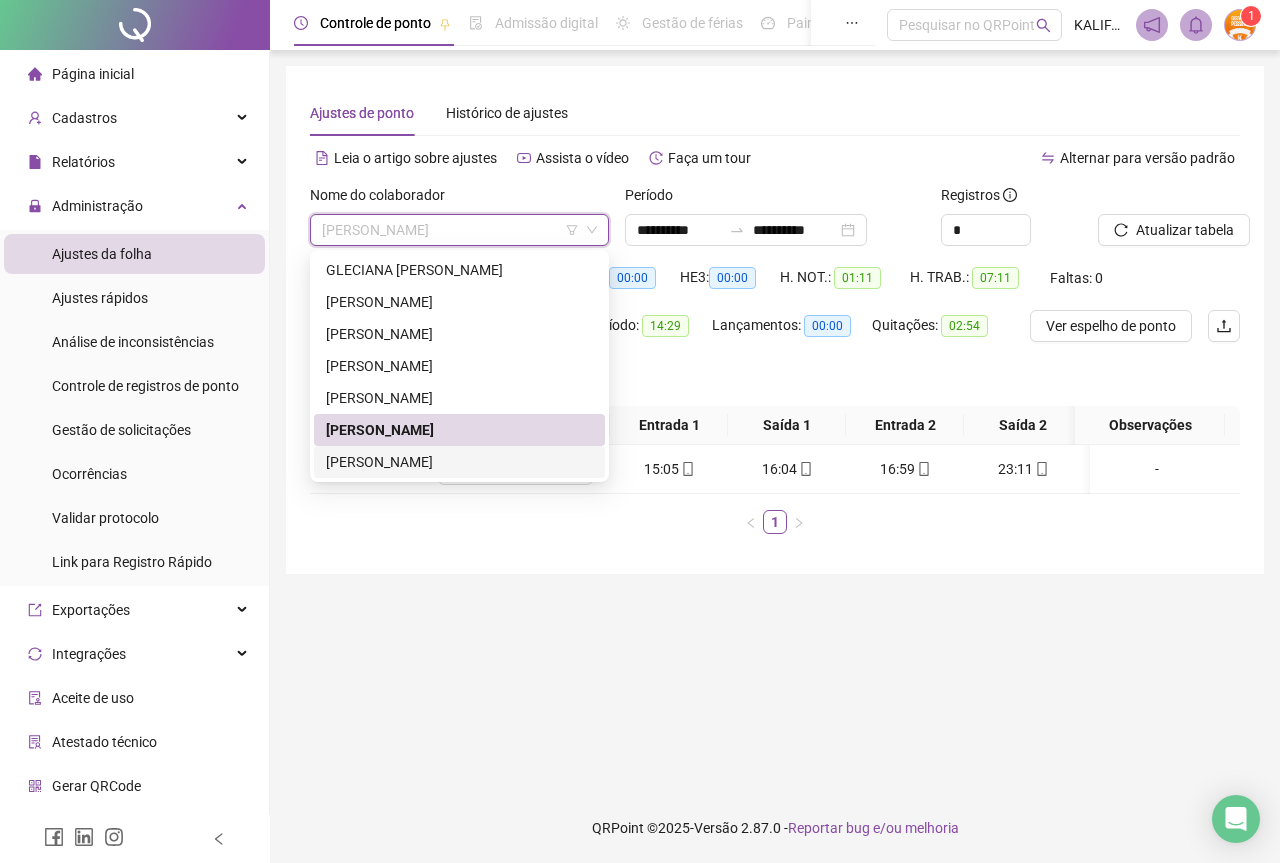 click on "[PERSON_NAME]" at bounding box center [459, 462] 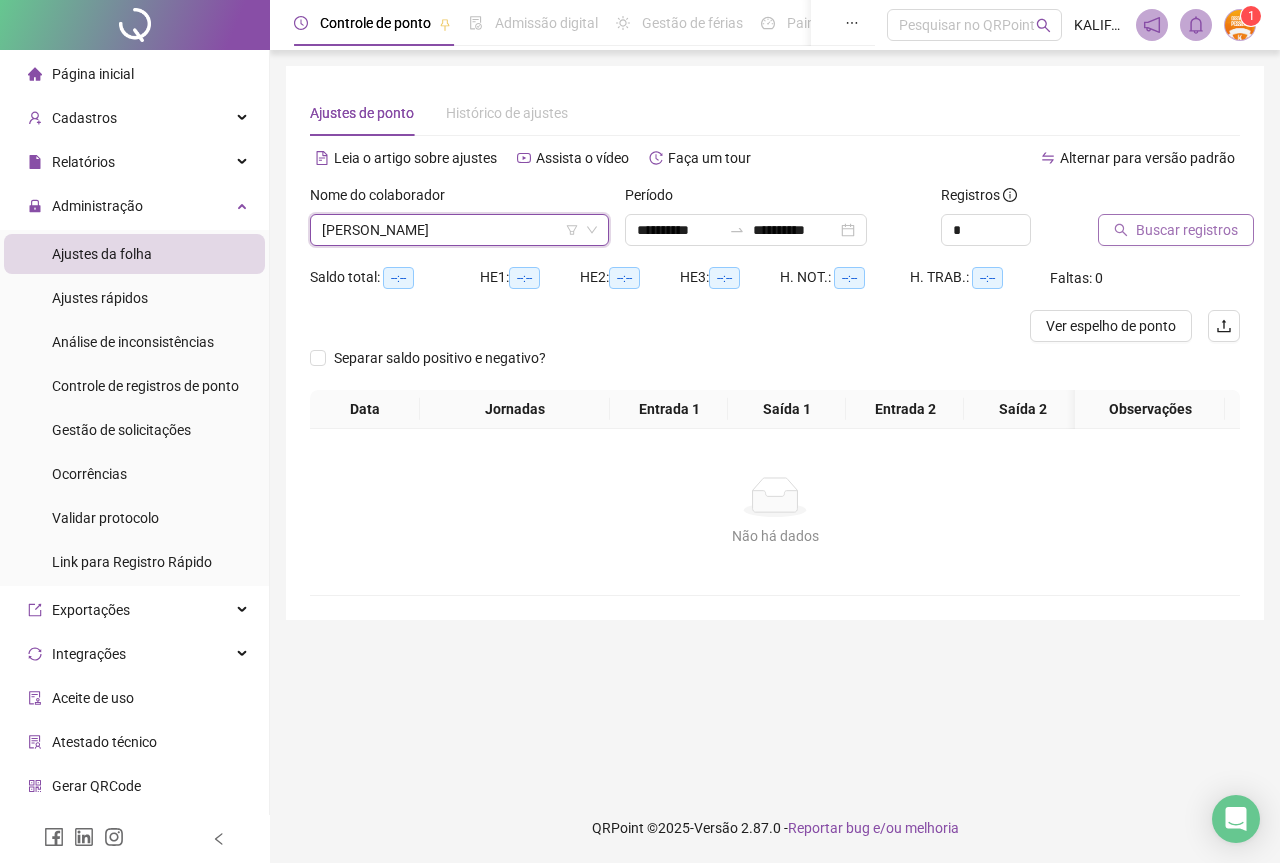 click on "Buscar registros" at bounding box center [1187, 230] 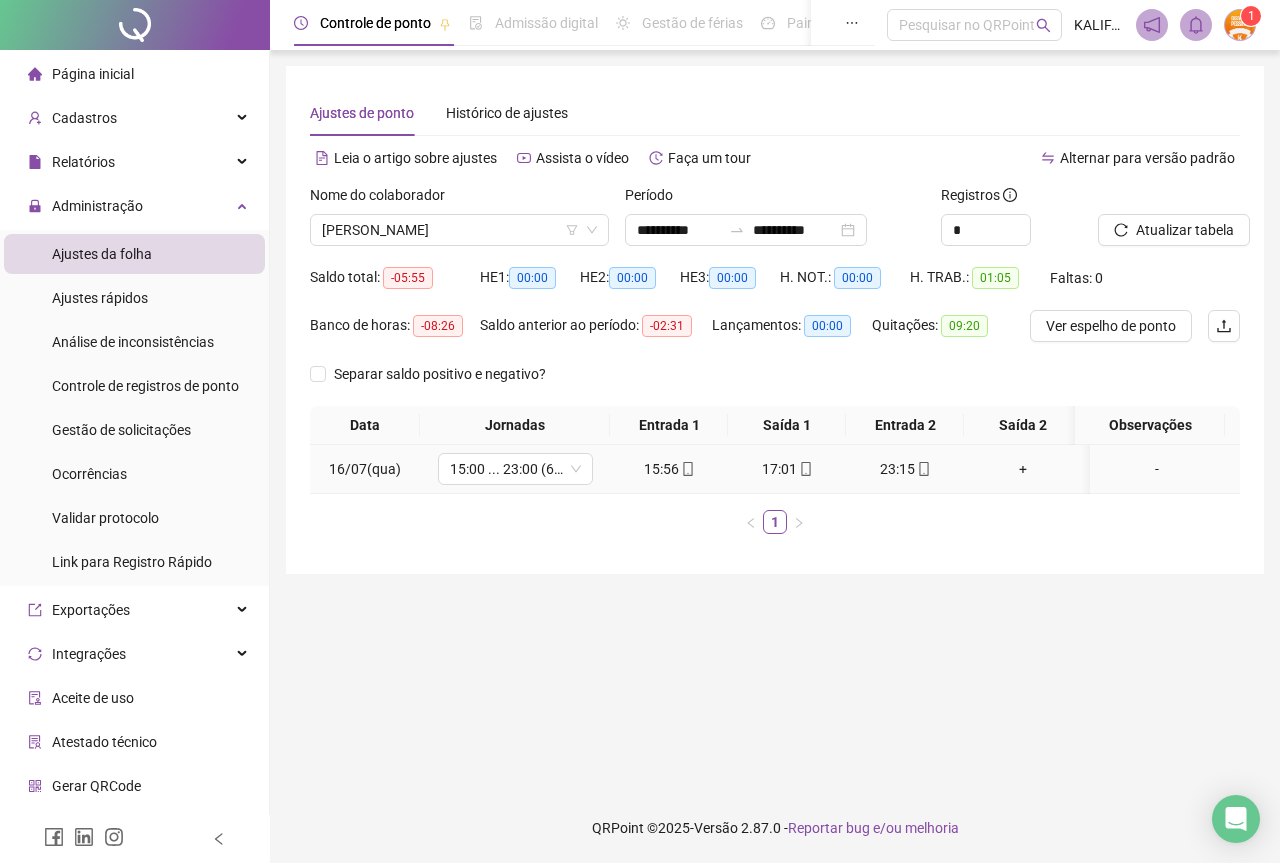 click on "15:56" at bounding box center (669, 469) 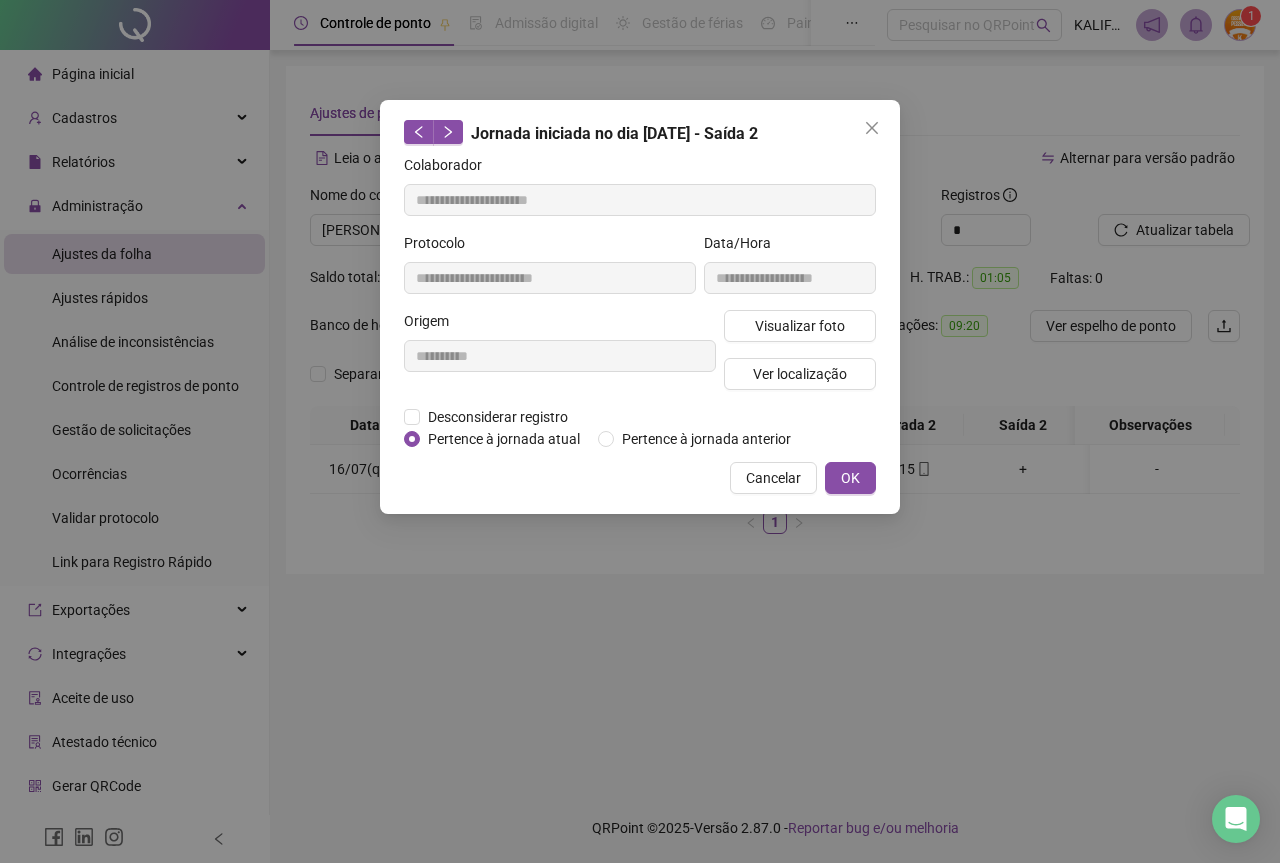 type on "**********" 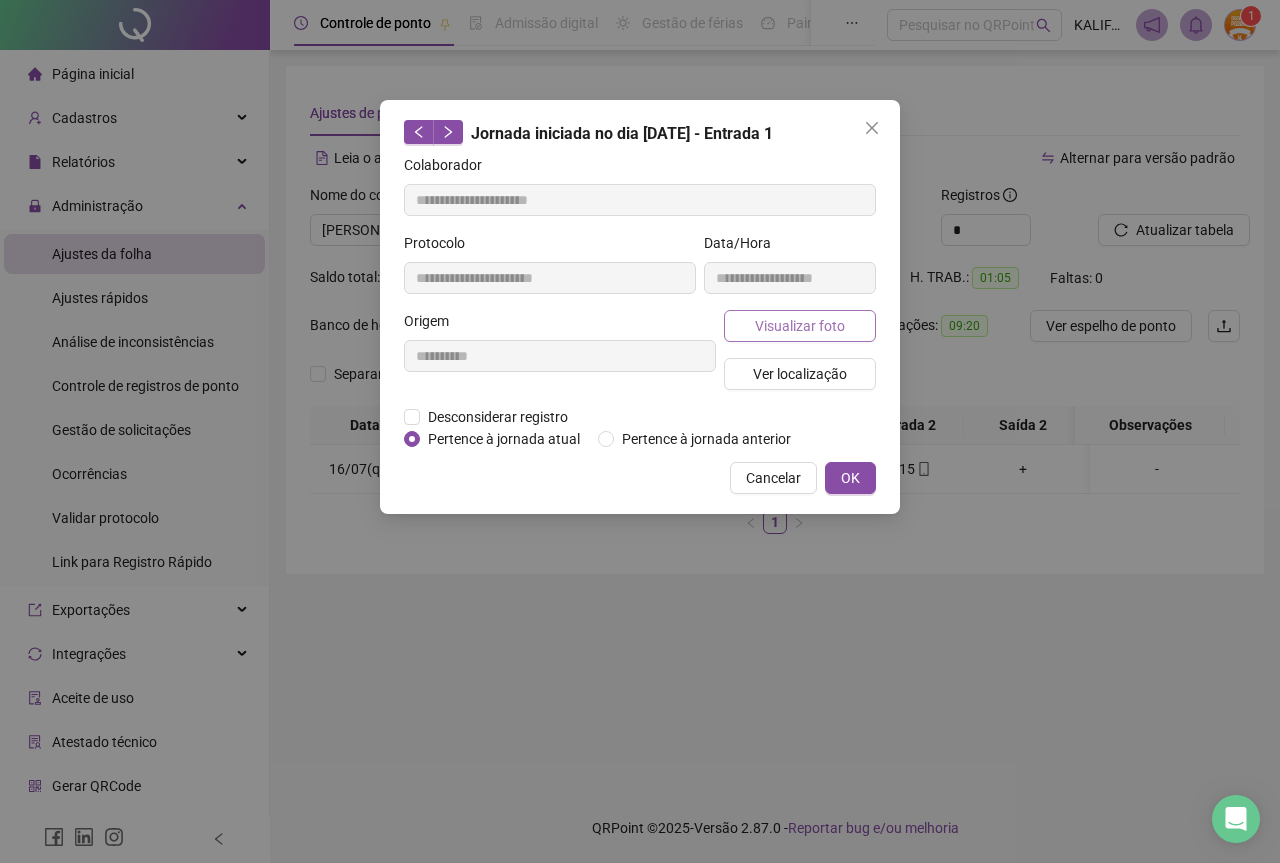 click on "Visualizar foto" at bounding box center (800, 326) 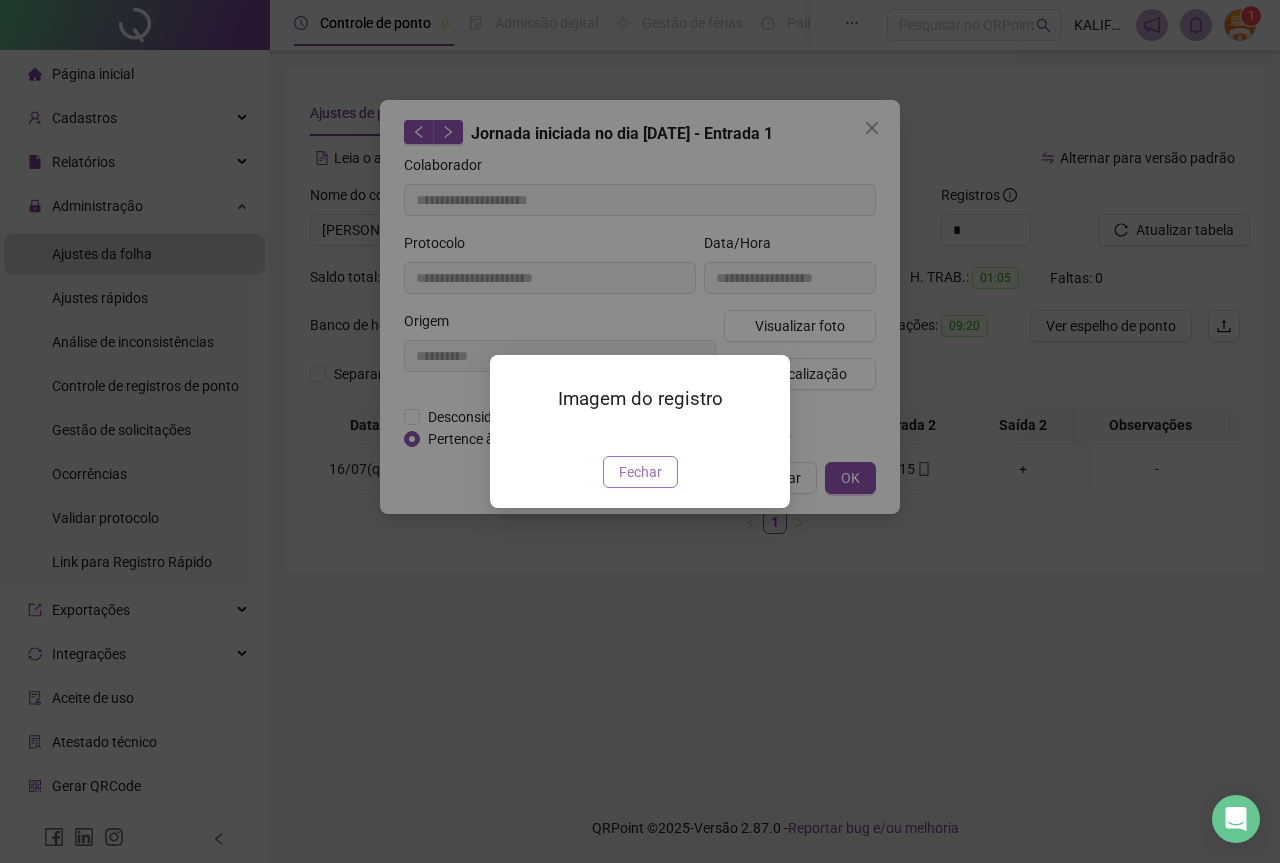 click on "Fechar" at bounding box center [640, 472] 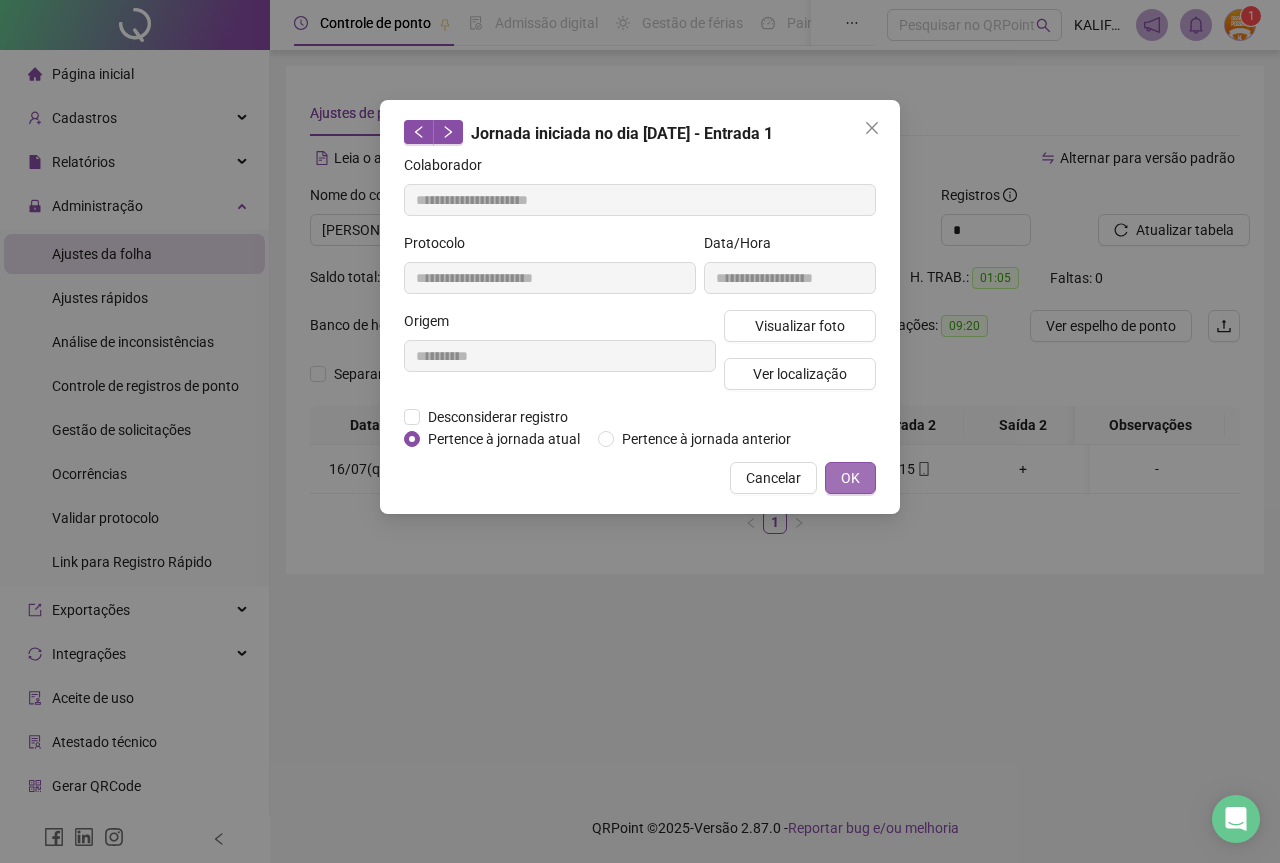 click on "OK" at bounding box center (850, 478) 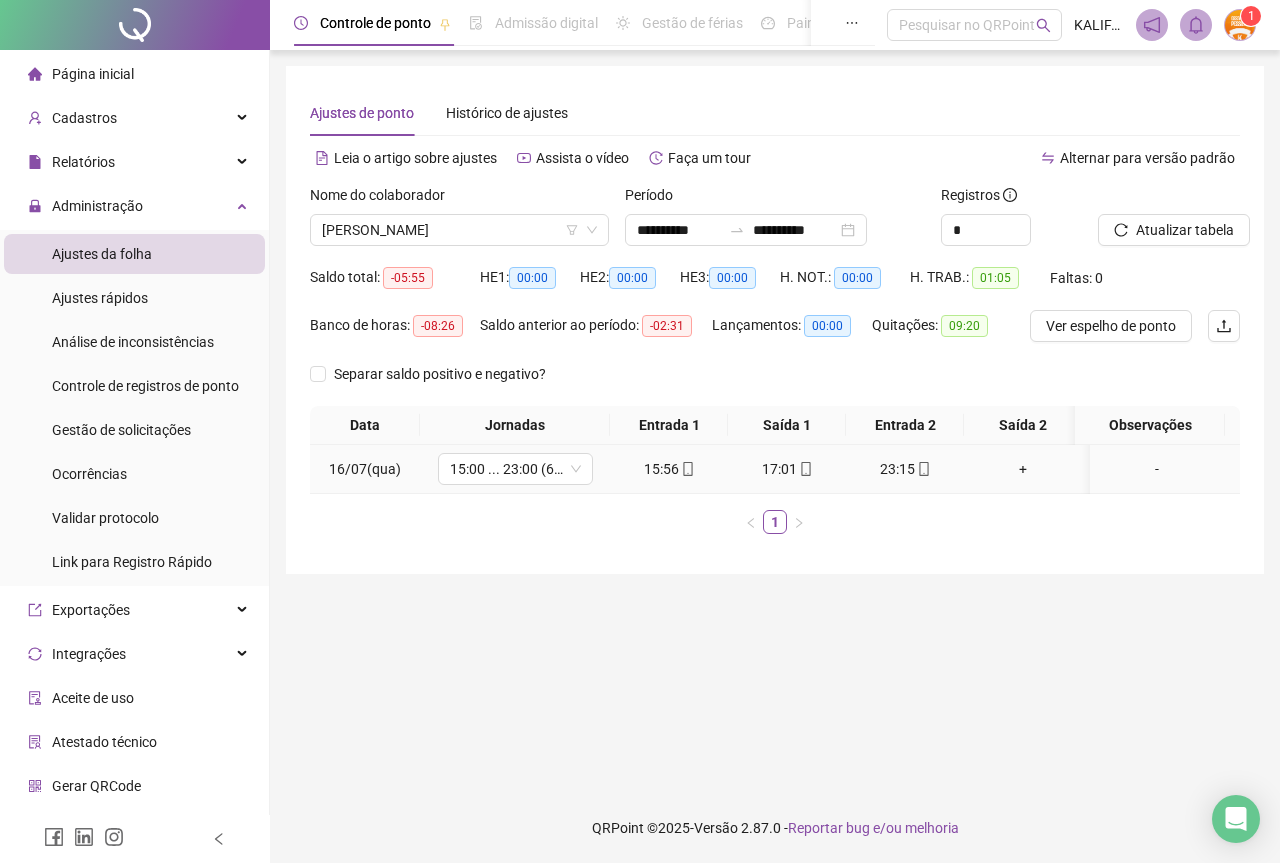 click on "+" at bounding box center [1023, 469] 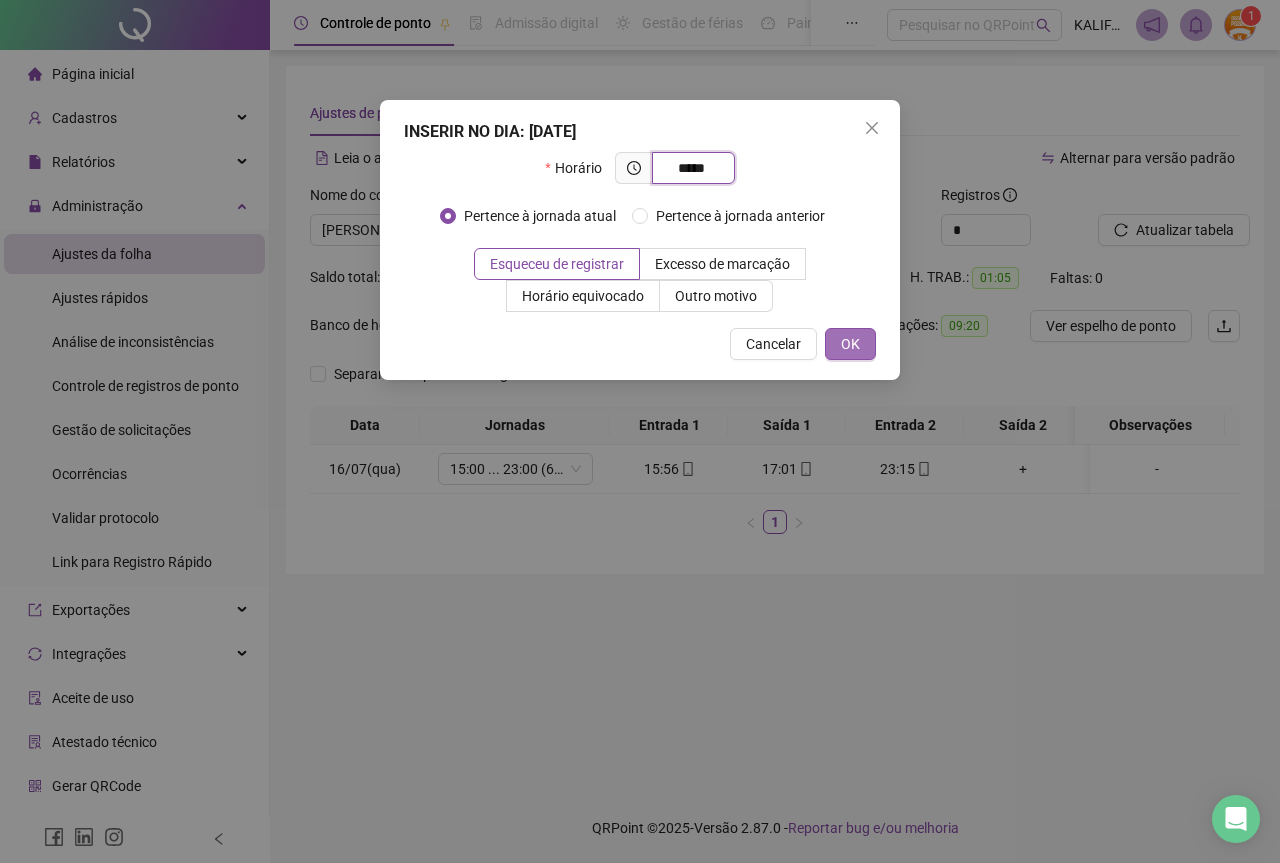 type on "*****" 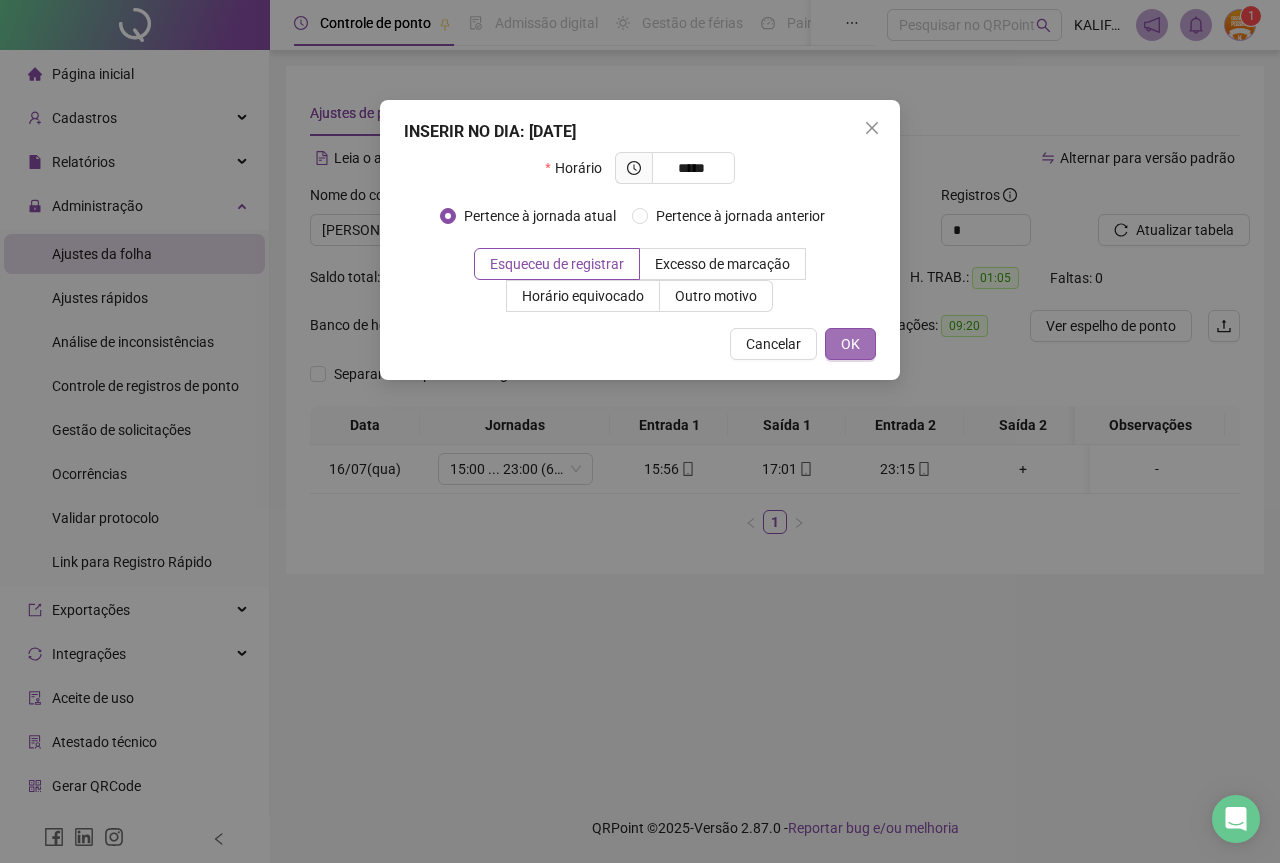 click on "OK" at bounding box center (850, 344) 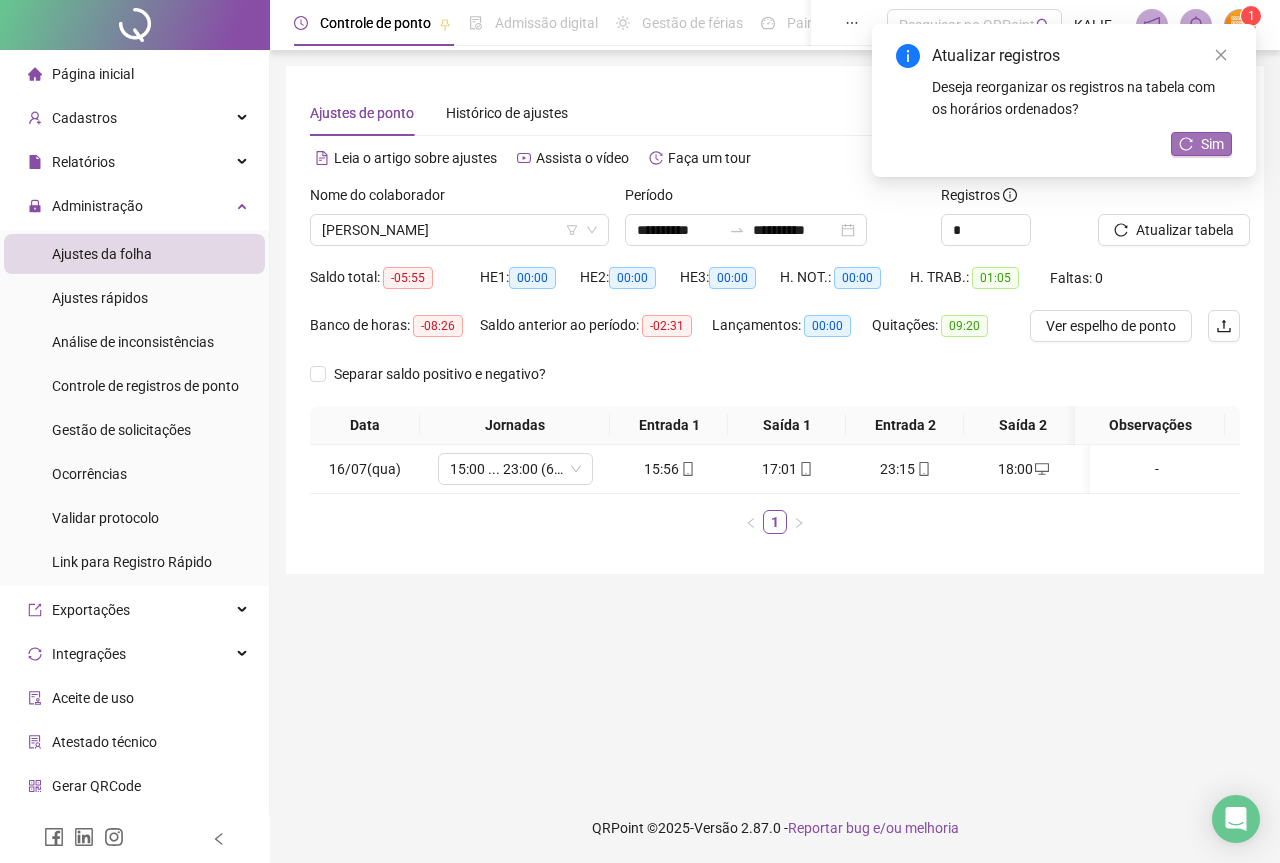 click 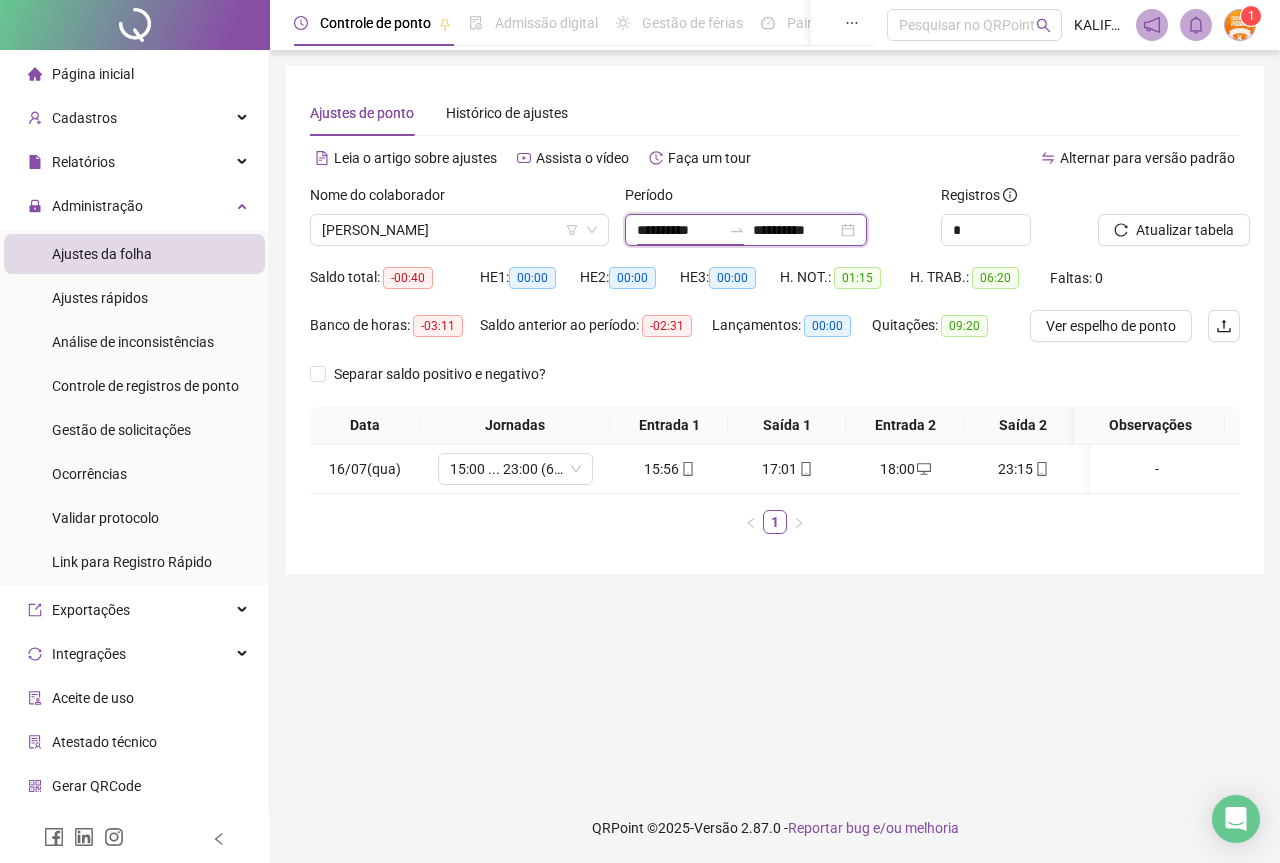 click on "**********" at bounding box center [679, 230] 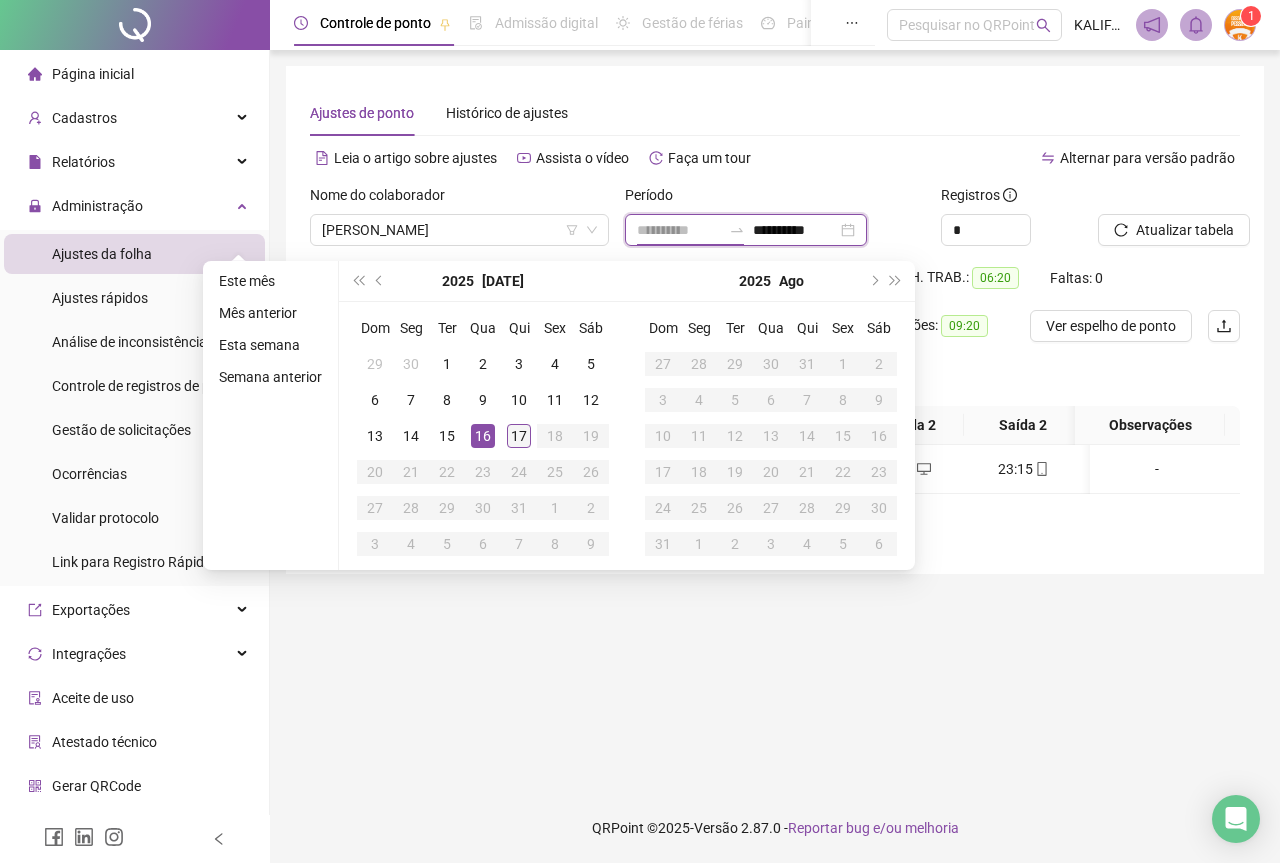 type on "**********" 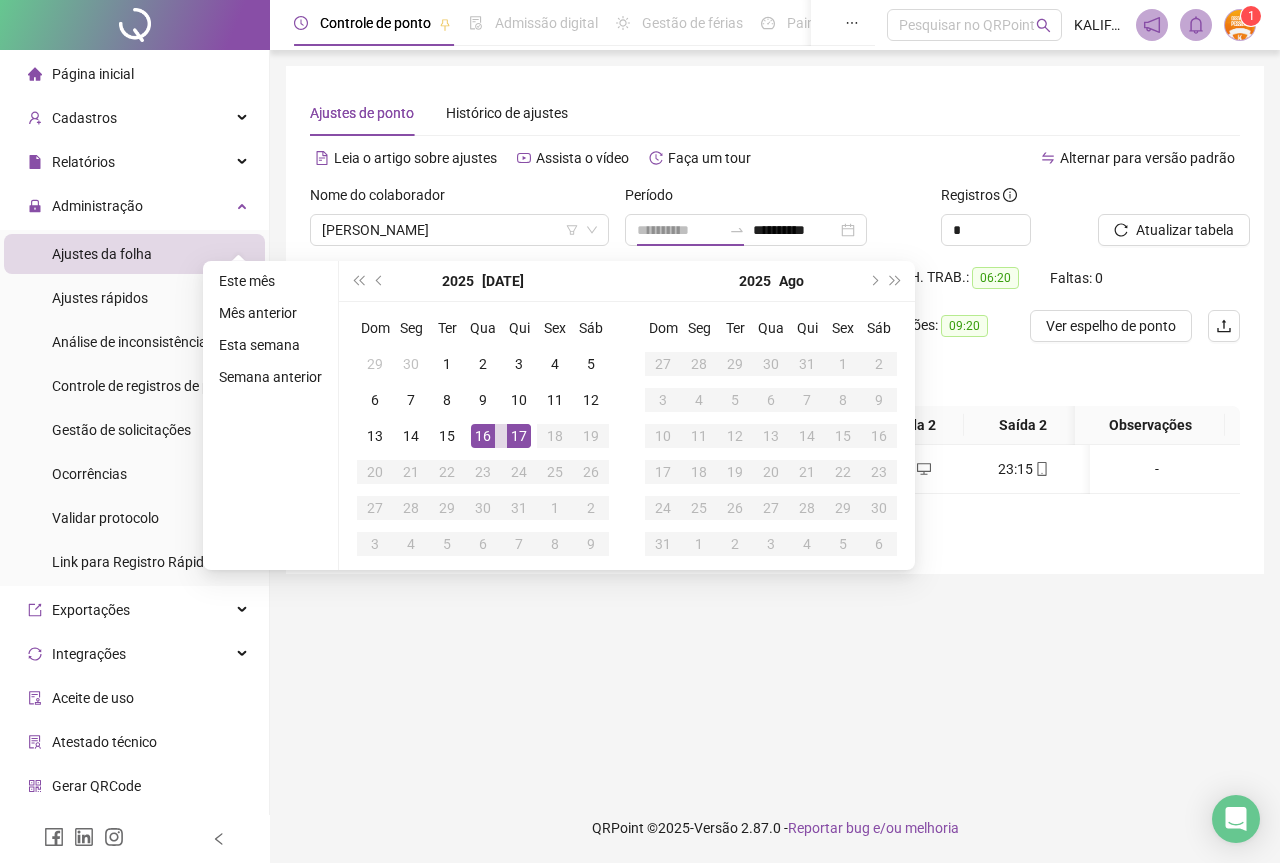 click on "17" at bounding box center [519, 436] 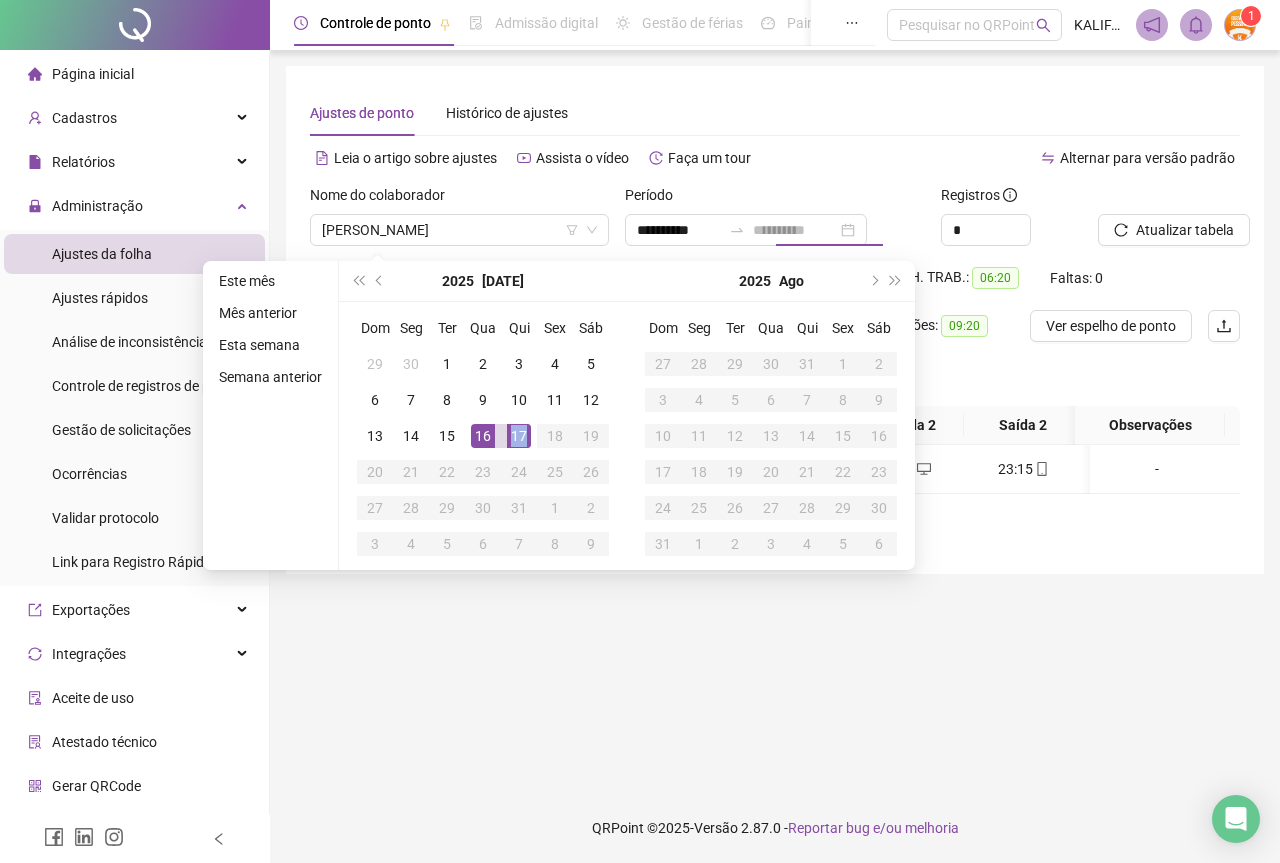 click on "17" at bounding box center (519, 436) 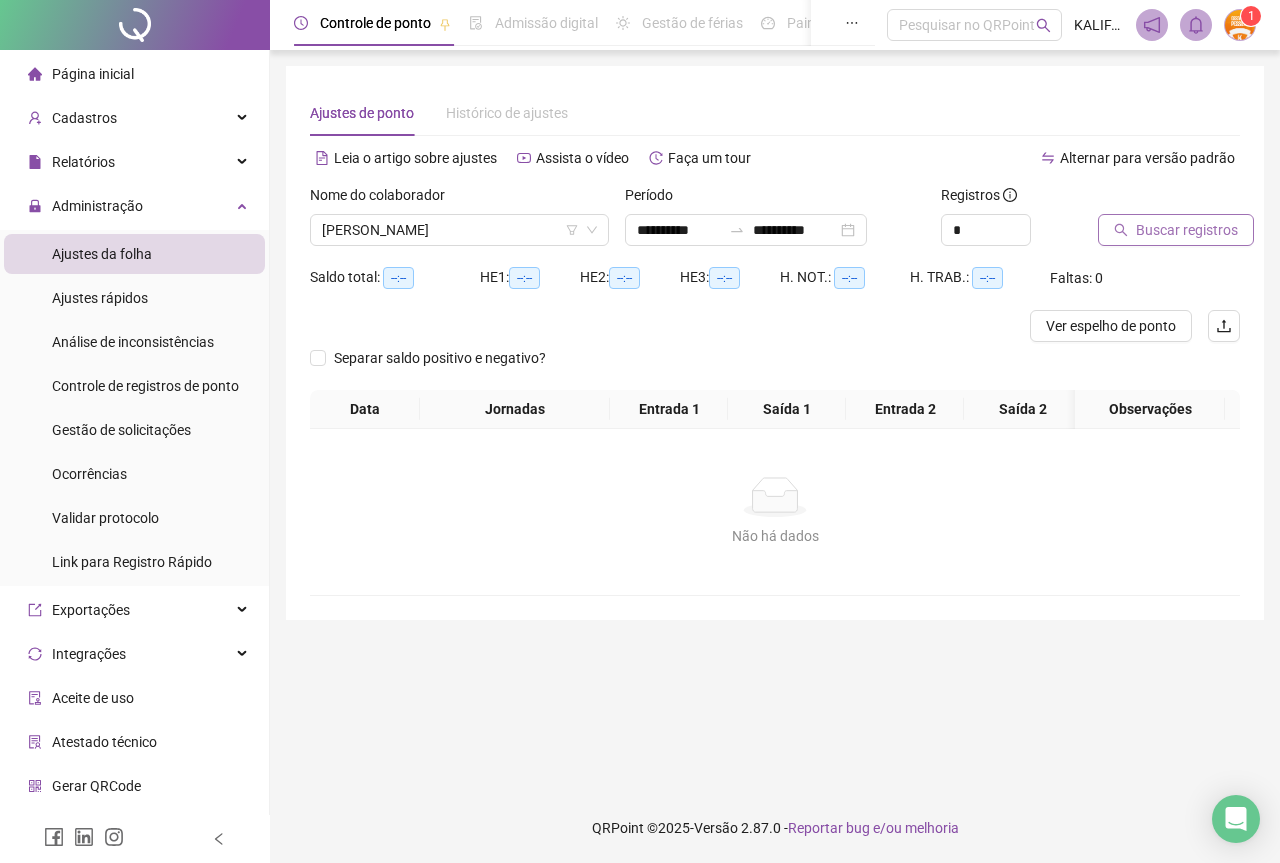 click on "Buscar registros" at bounding box center (1176, 230) 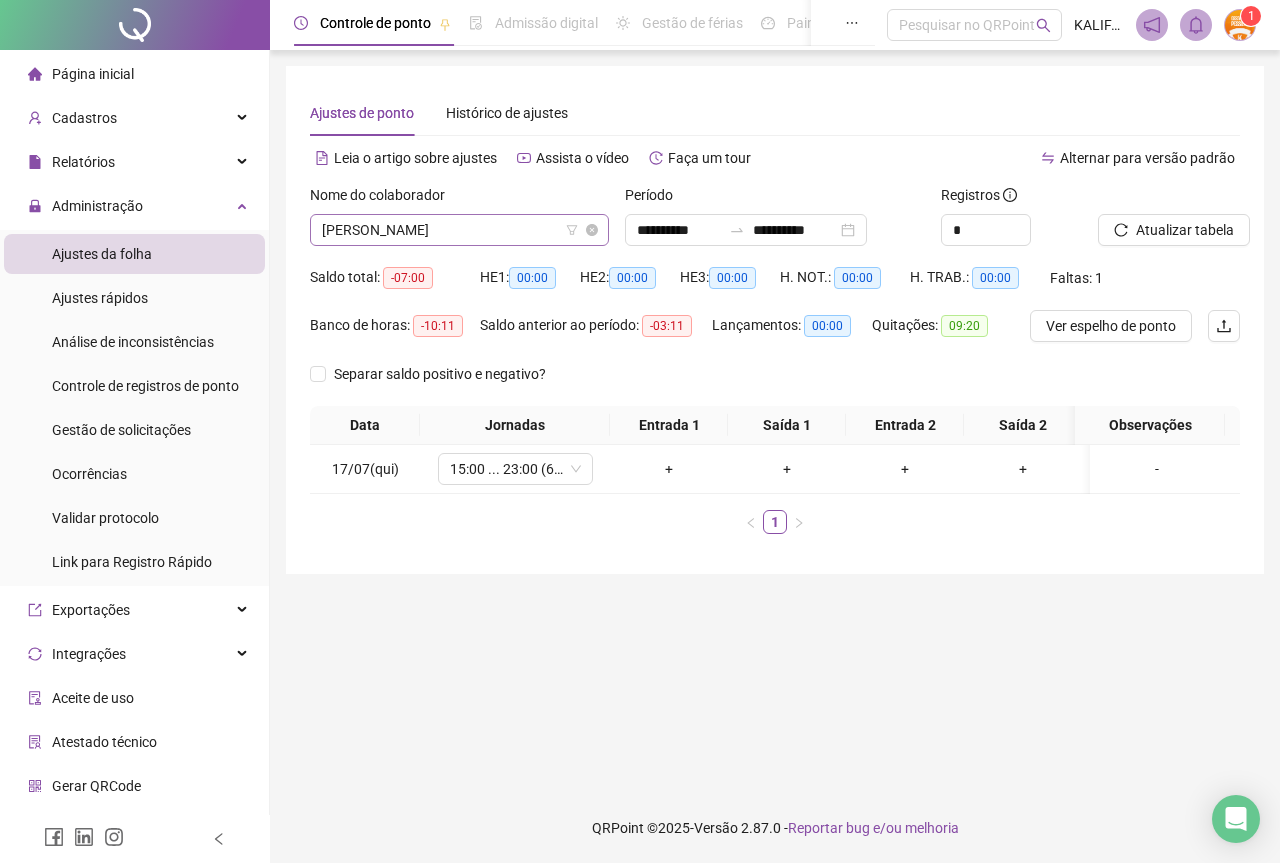 click on "[PERSON_NAME]" at bounding box center (459, 230) 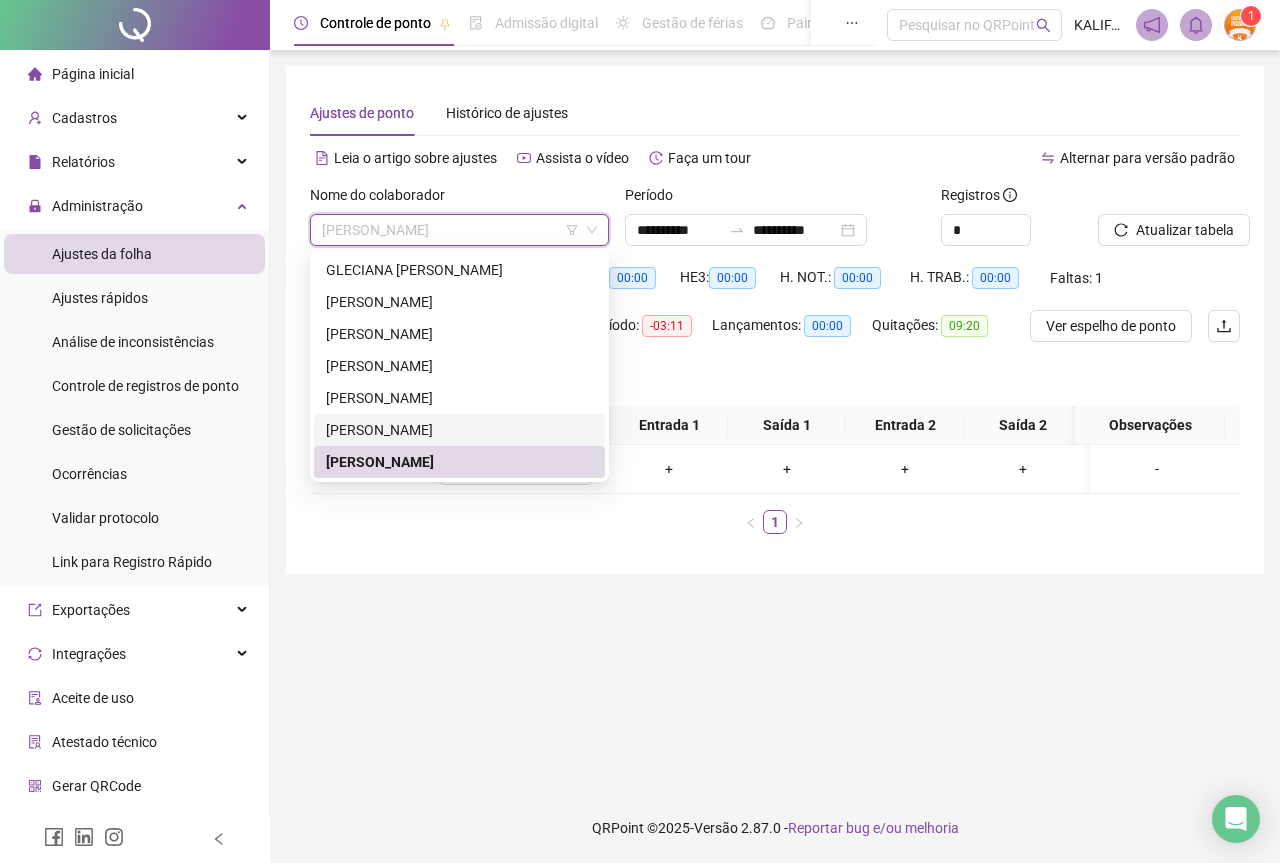 click on "[PERSON_NAME]" at bounding box center [459, 430] 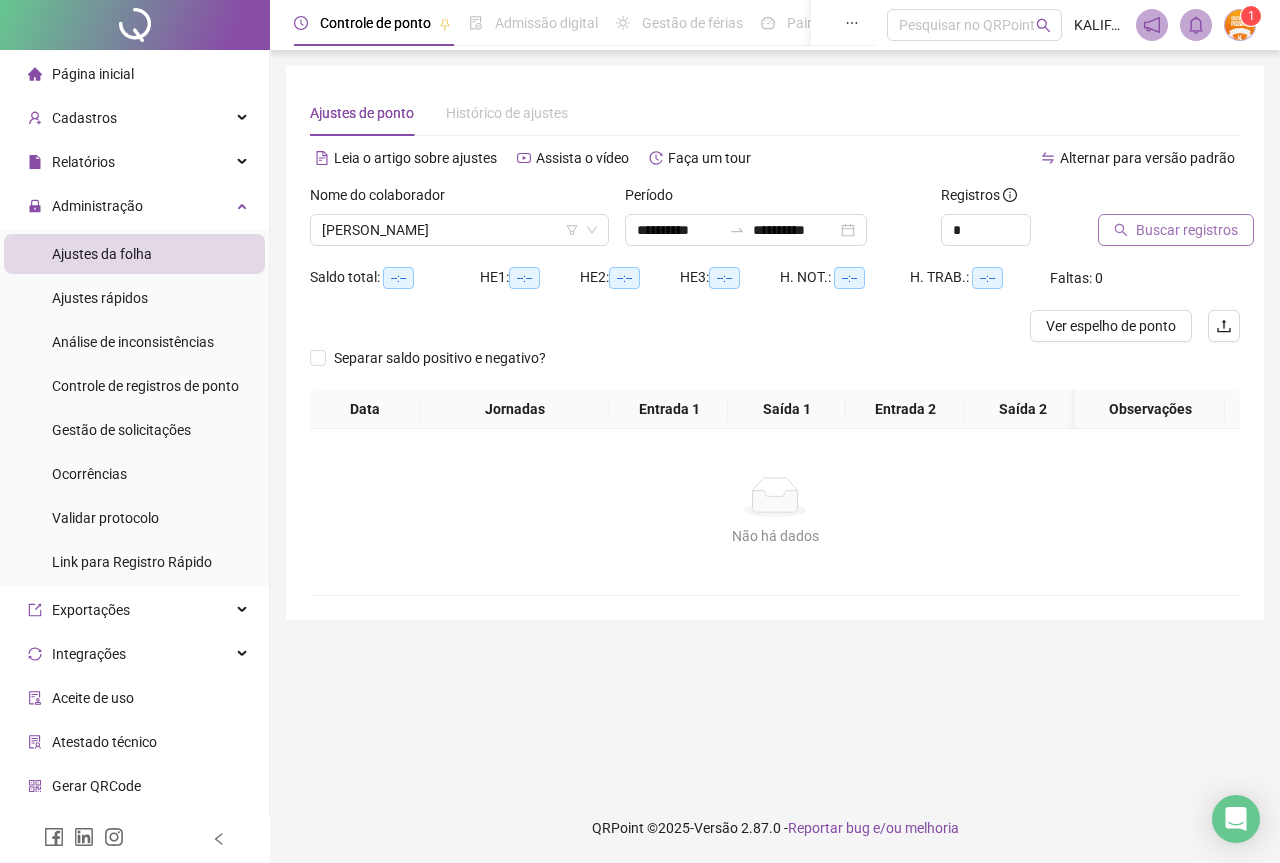 click on "Buscar registros" at bounding box center (1176, 230) 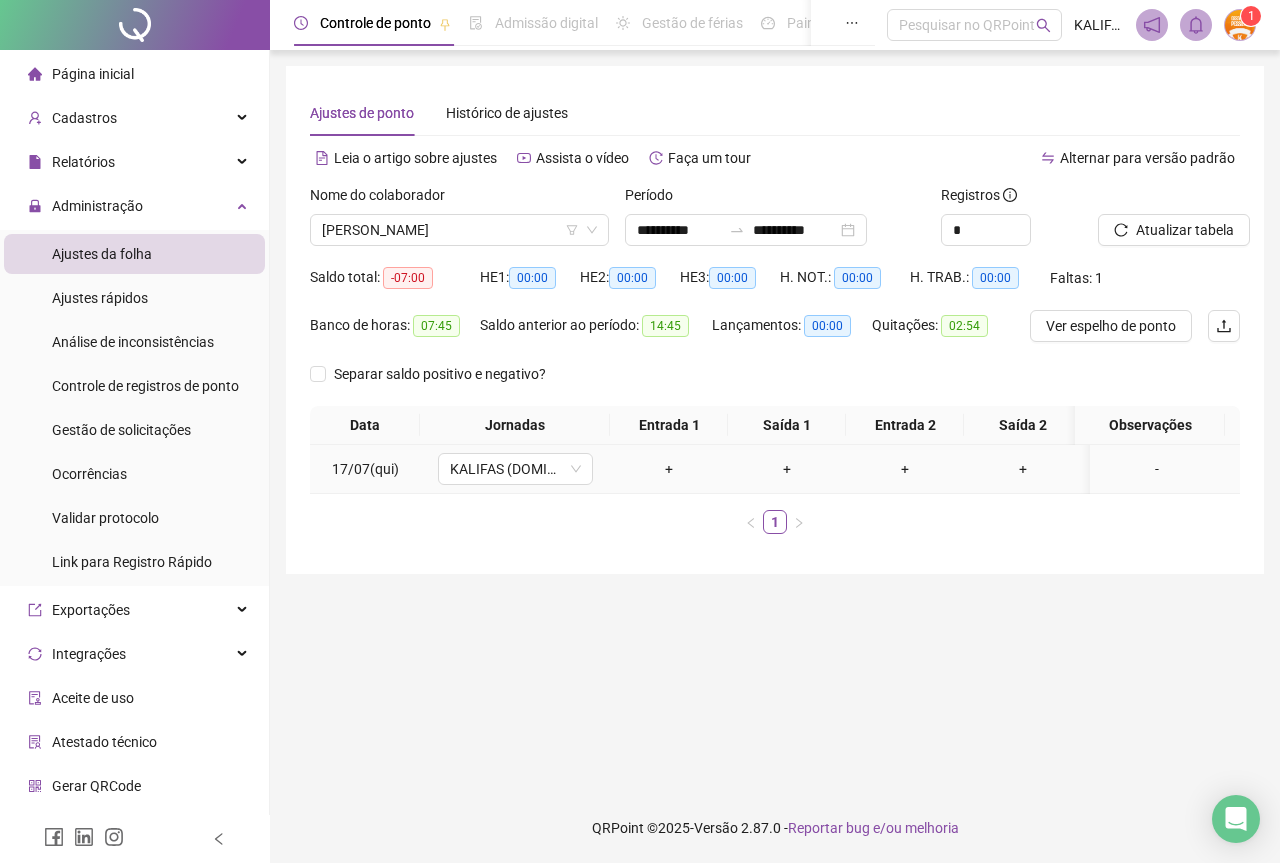 click on "KALIFAS (DOMINGO - QUINTA)" at bounding box center (515, 469) 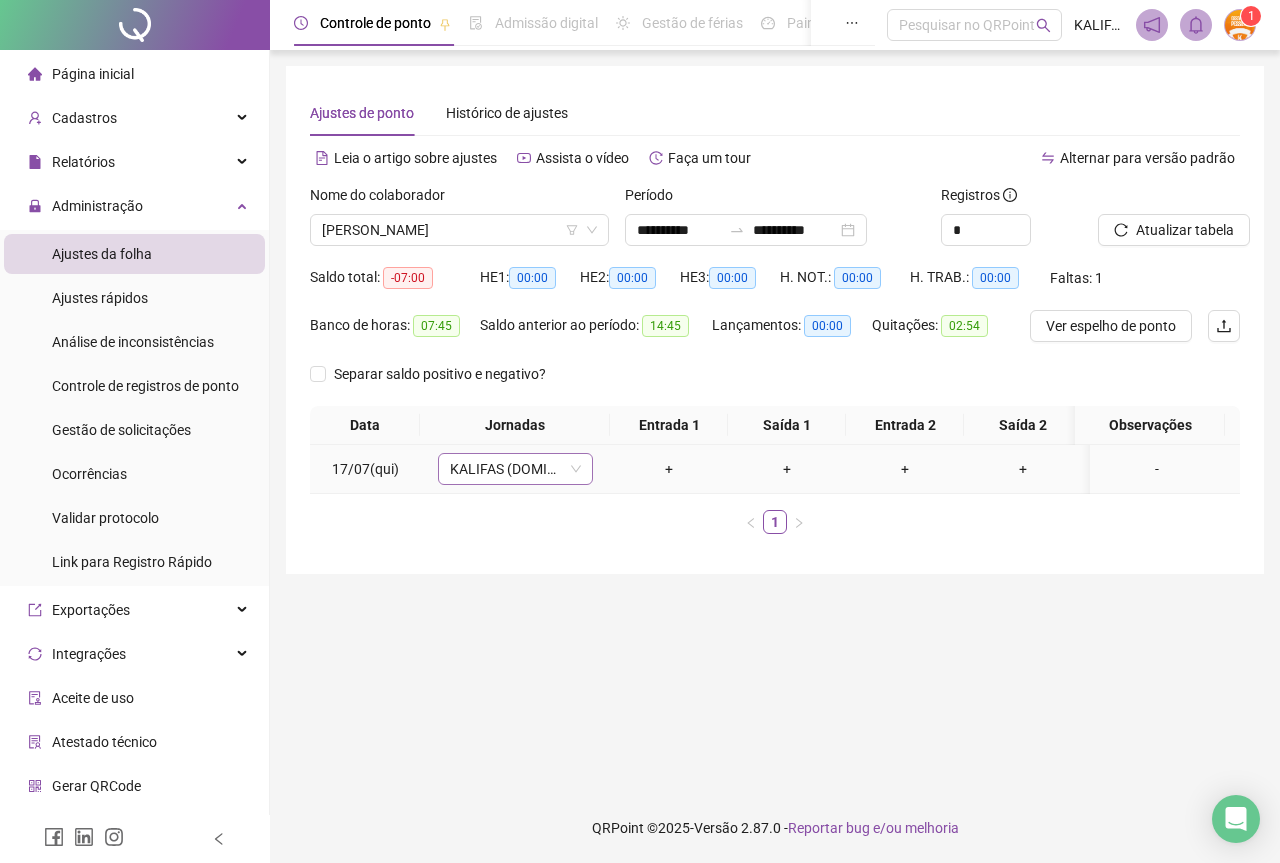 click on "KALIFAS (DOMINGO - QUINTA)" at bounding box center [515, 469] 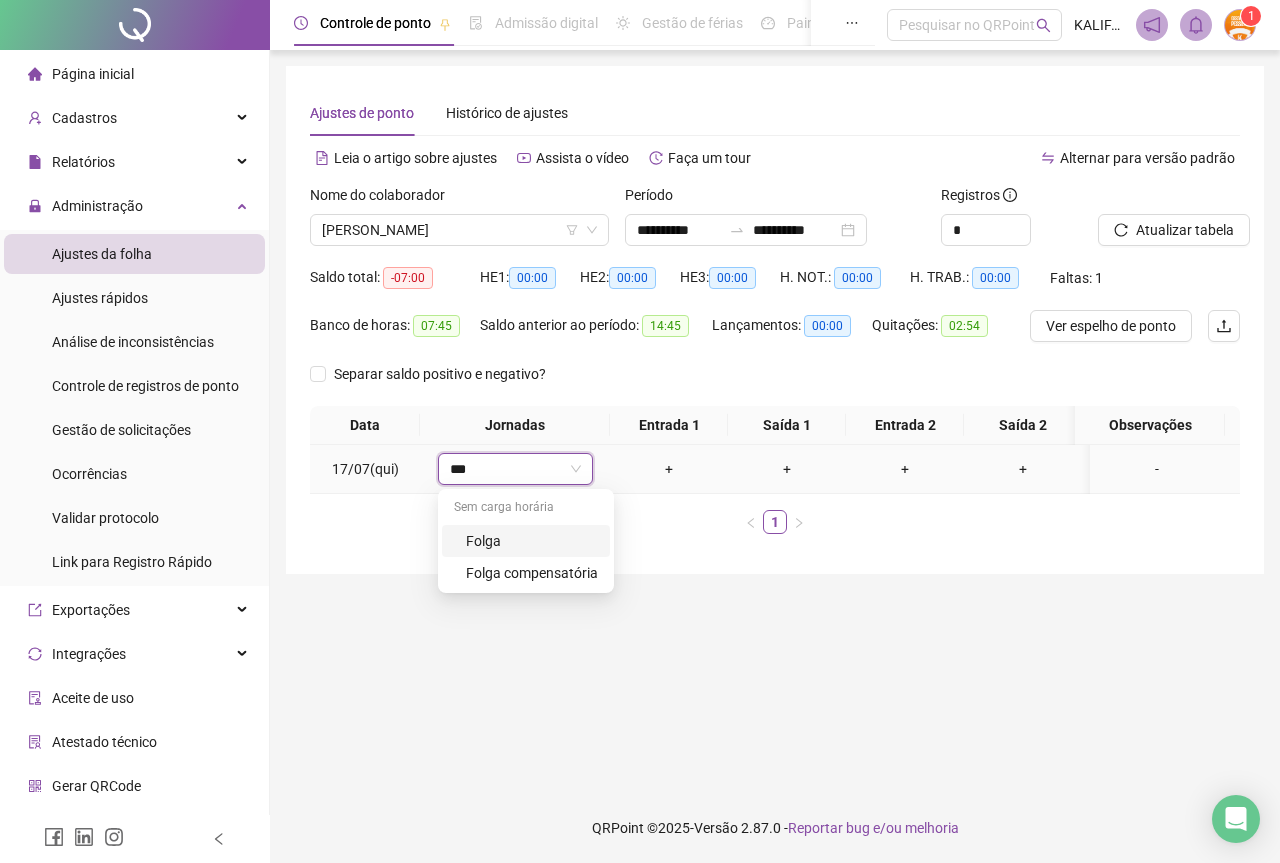 type on "****" 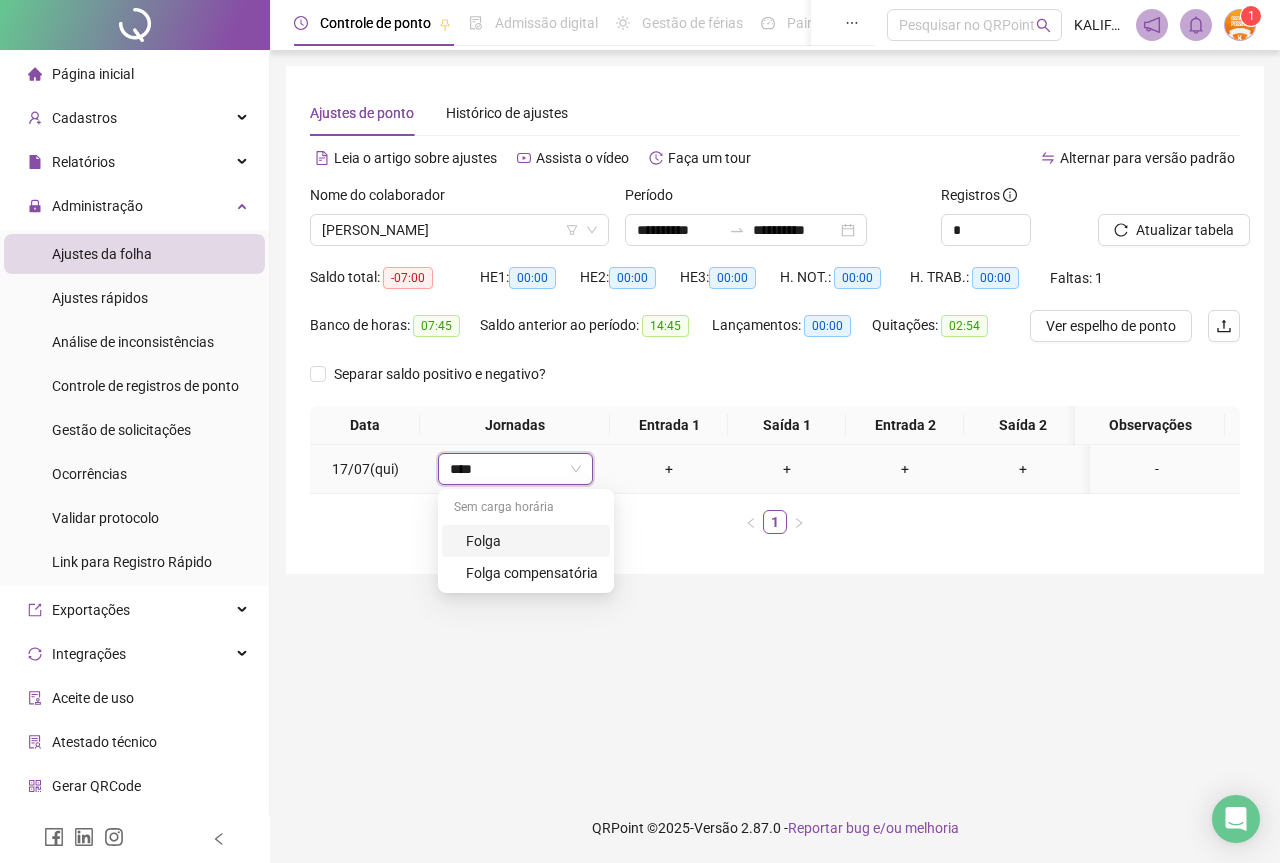 click on "Folga" at bounding box center [532, 541] 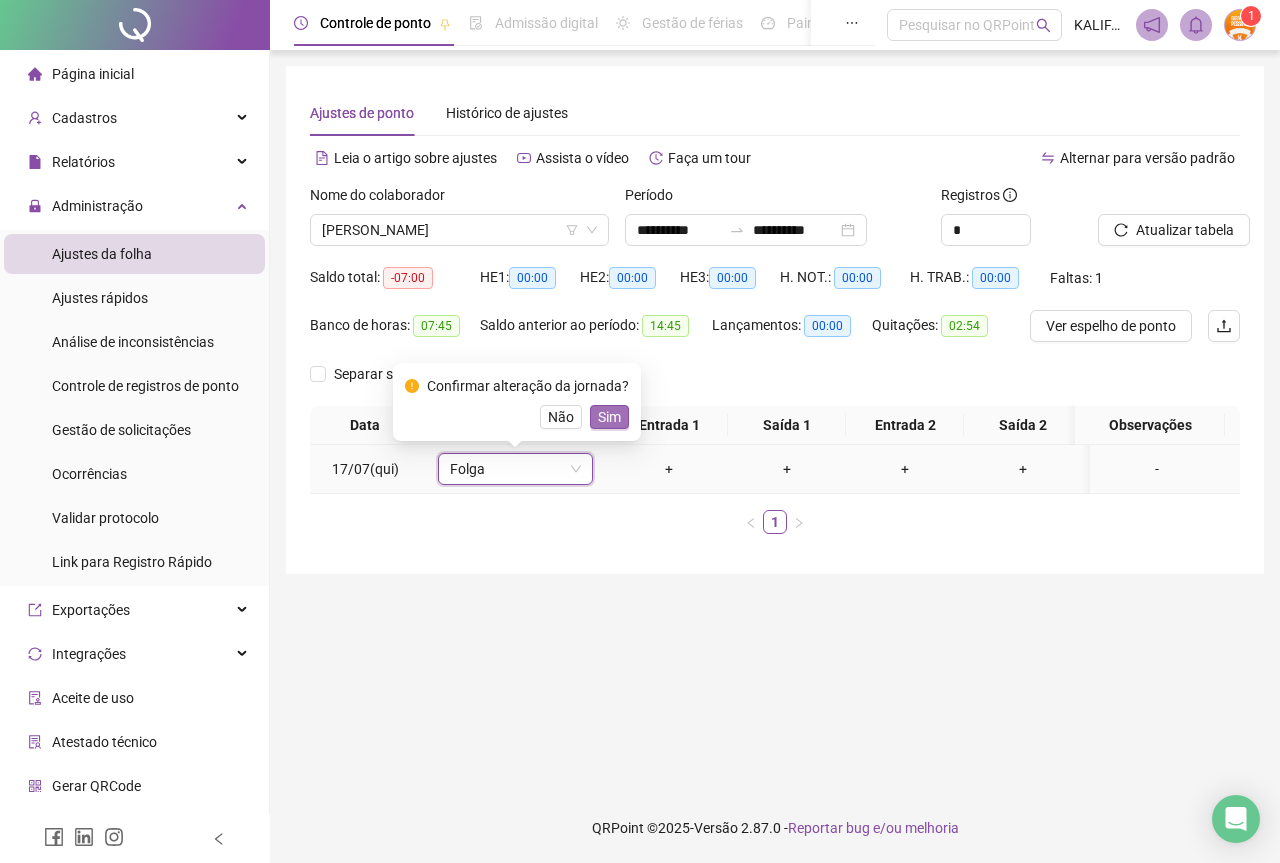 click on "Sim" at bounding box center [609, 417] 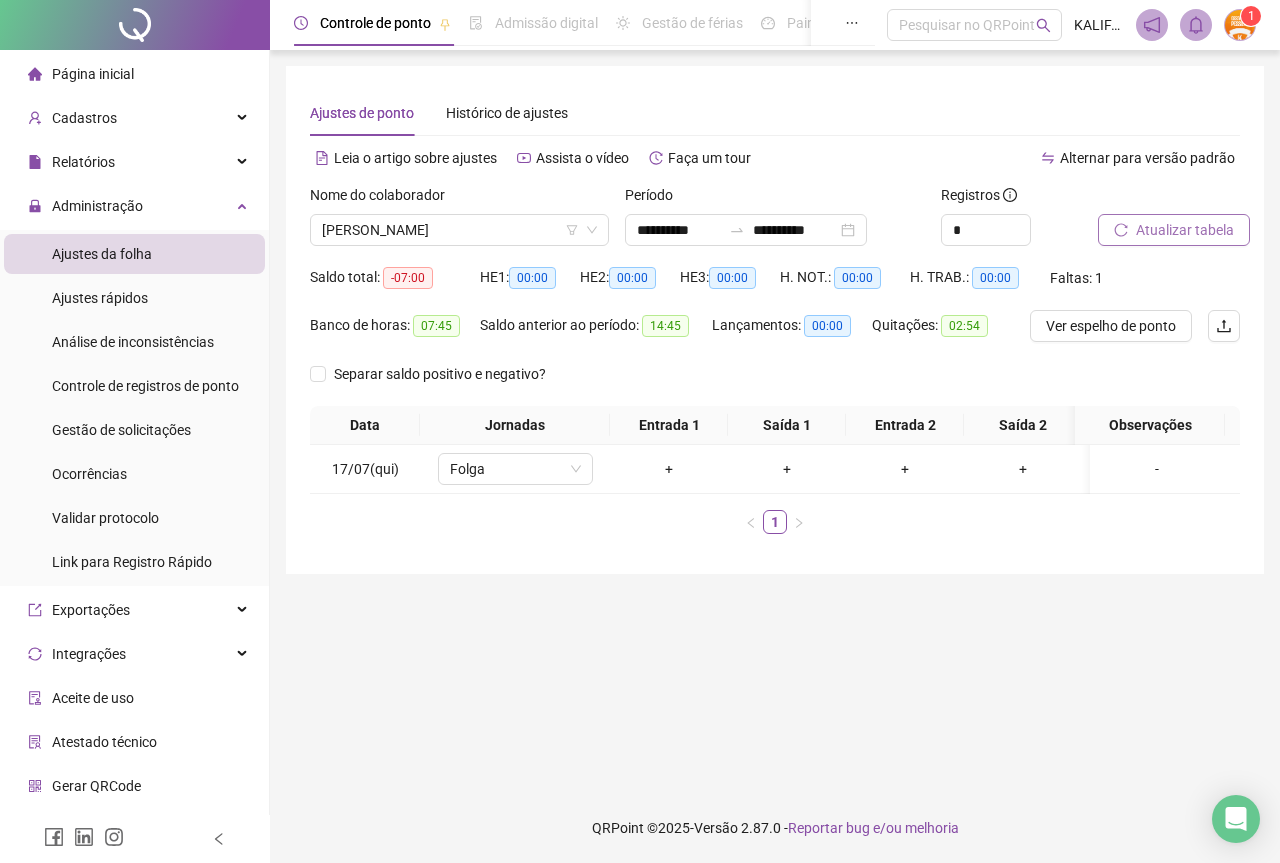 click on "Atualizar tabela" at bounding box center (1185, 230) 